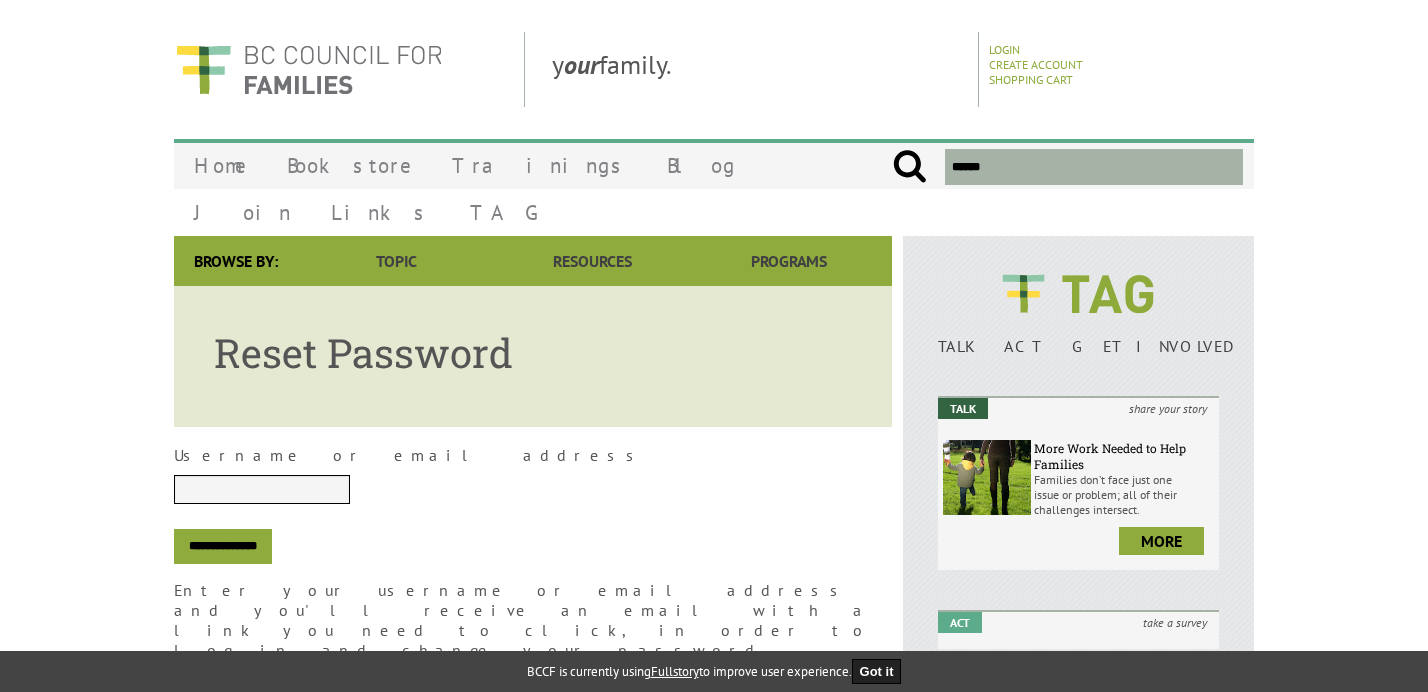 scroll, scrollTop: 0, scrollLeft: 0, axis: both 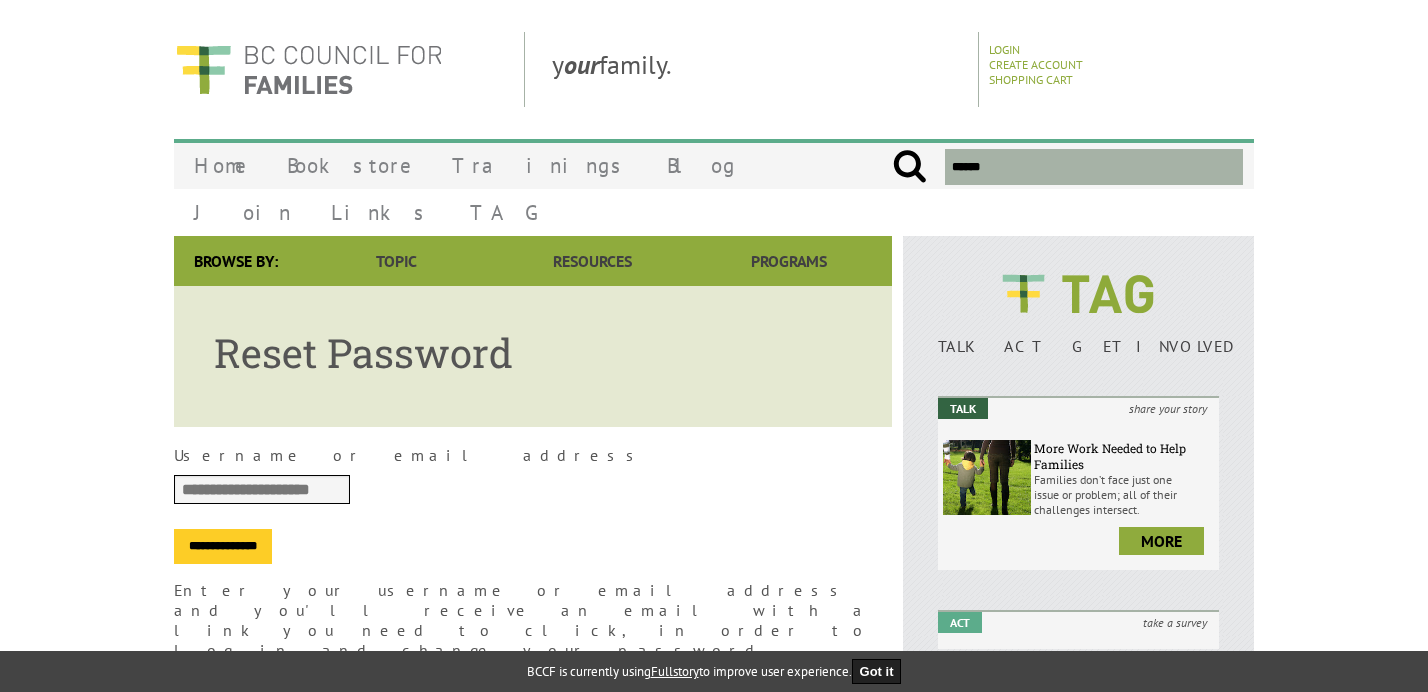 type on "**********" 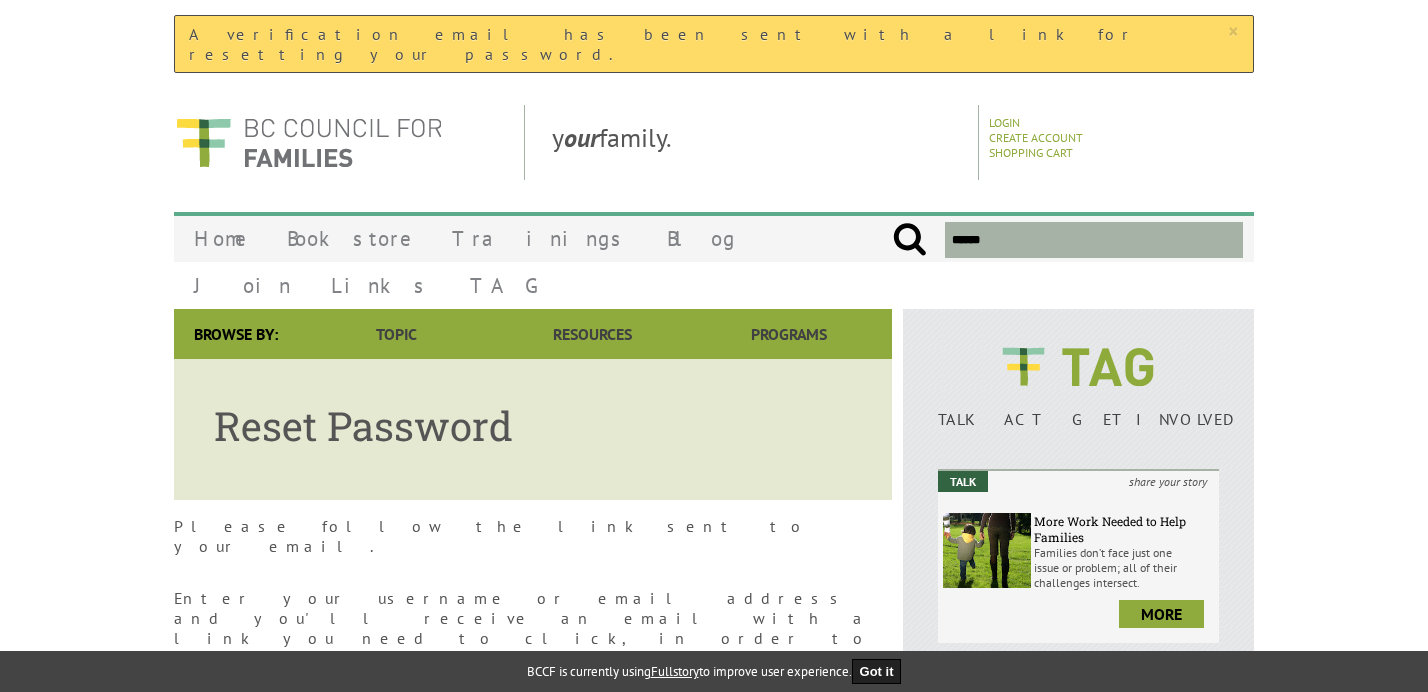 scroll, scrollTop: 0, scrollLeft: 0, axis: both 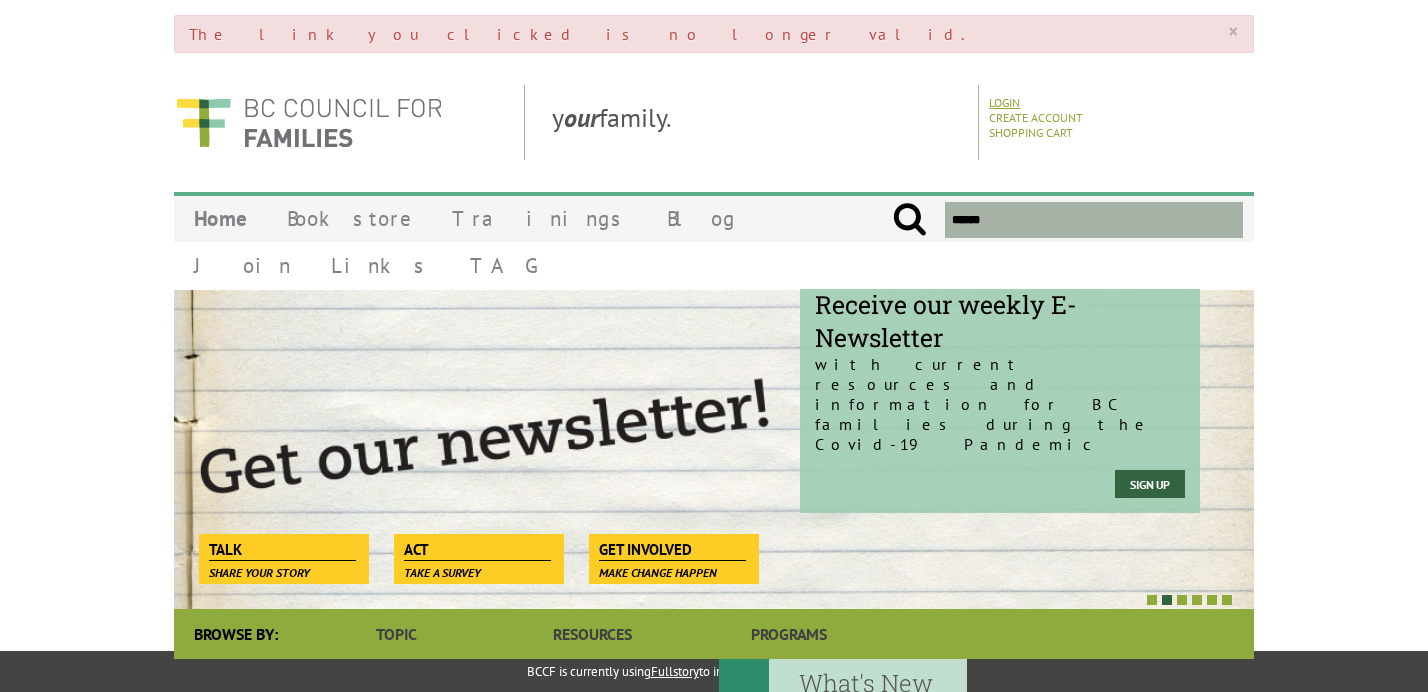 click on "Login" at bounding box center (1004, 102) 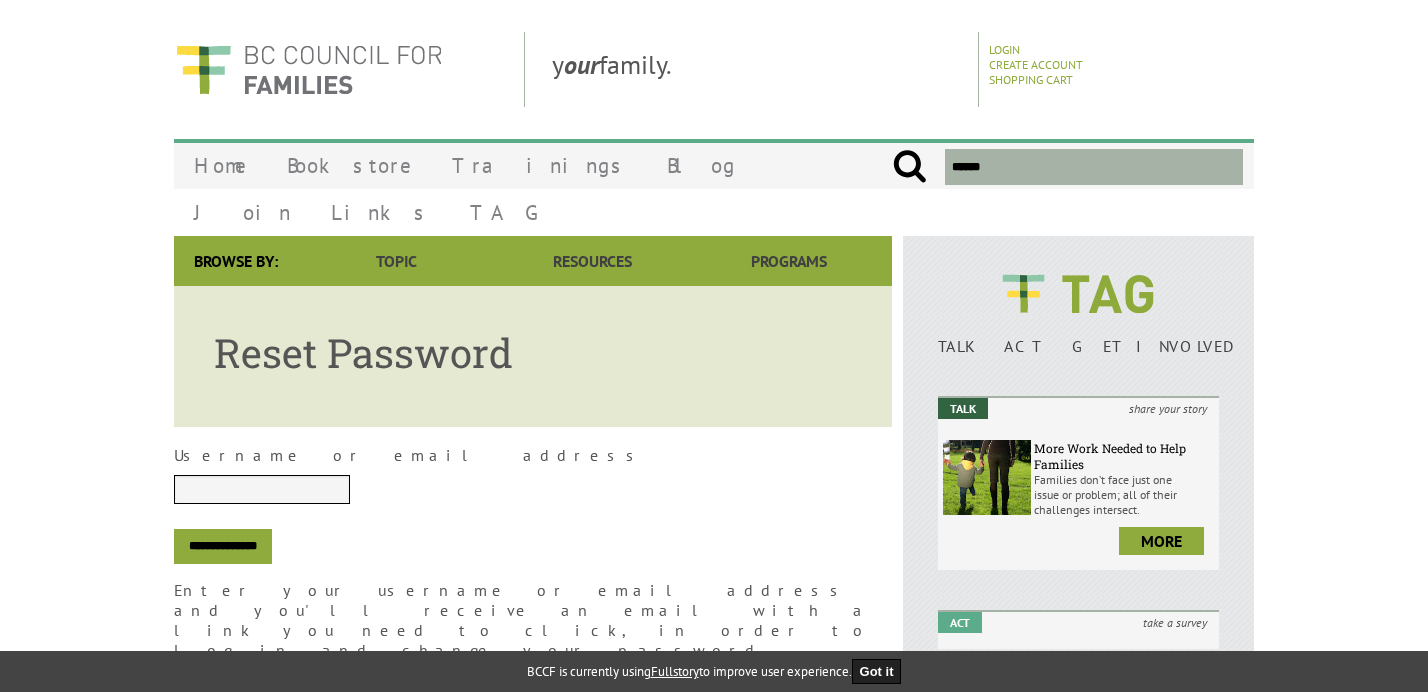 scroll, scrollTop: 0, scrollLeft: 0, axis: both 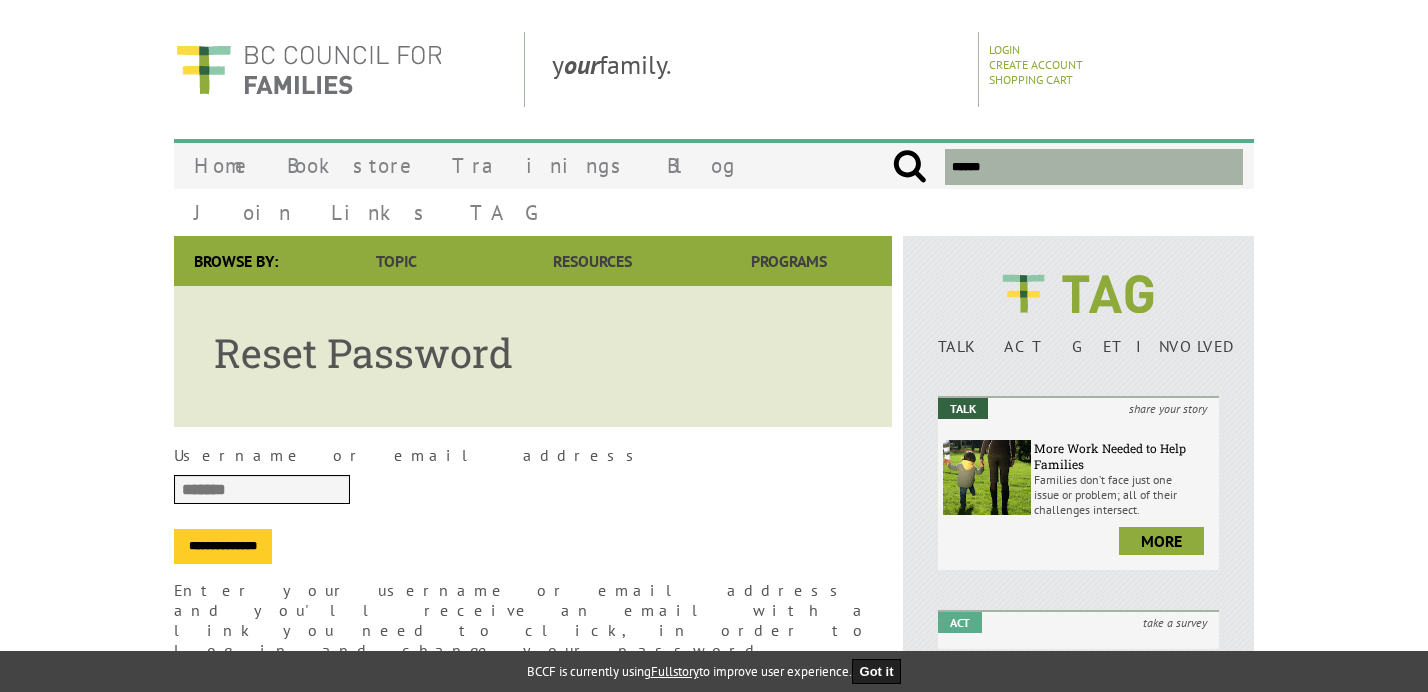 type on "*******" 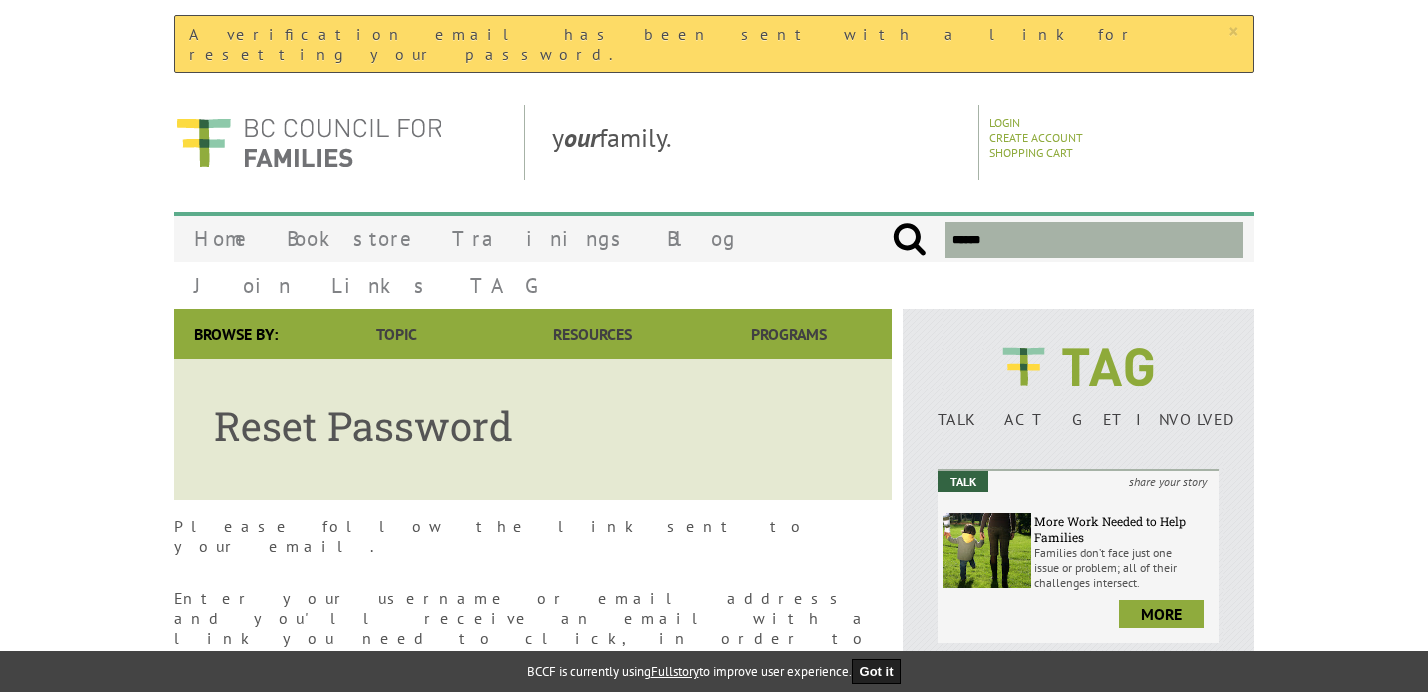 scroll, scrollTop: 0, scrollLeft: 0, axis: both 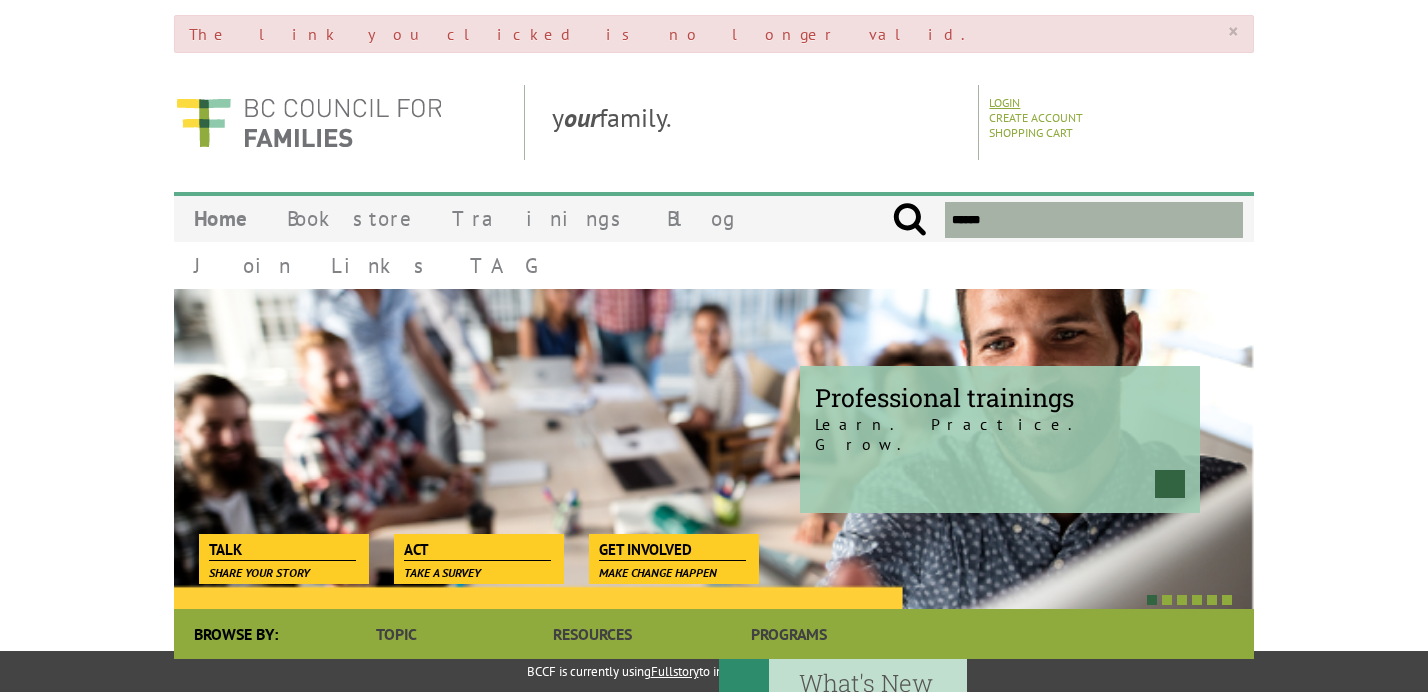 click on "Login" at bounding box center (1004, 102) 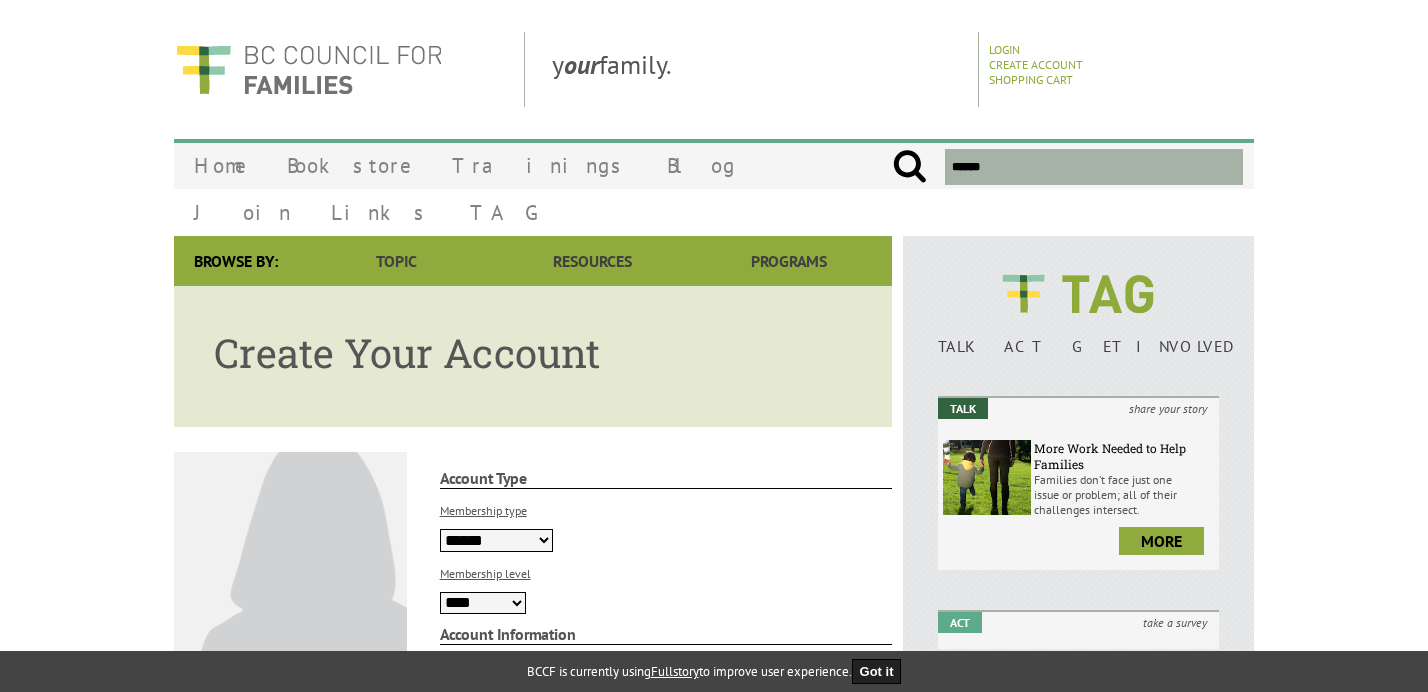 scroll, scrollTop: 0, scrollLeft: 0, axis: both 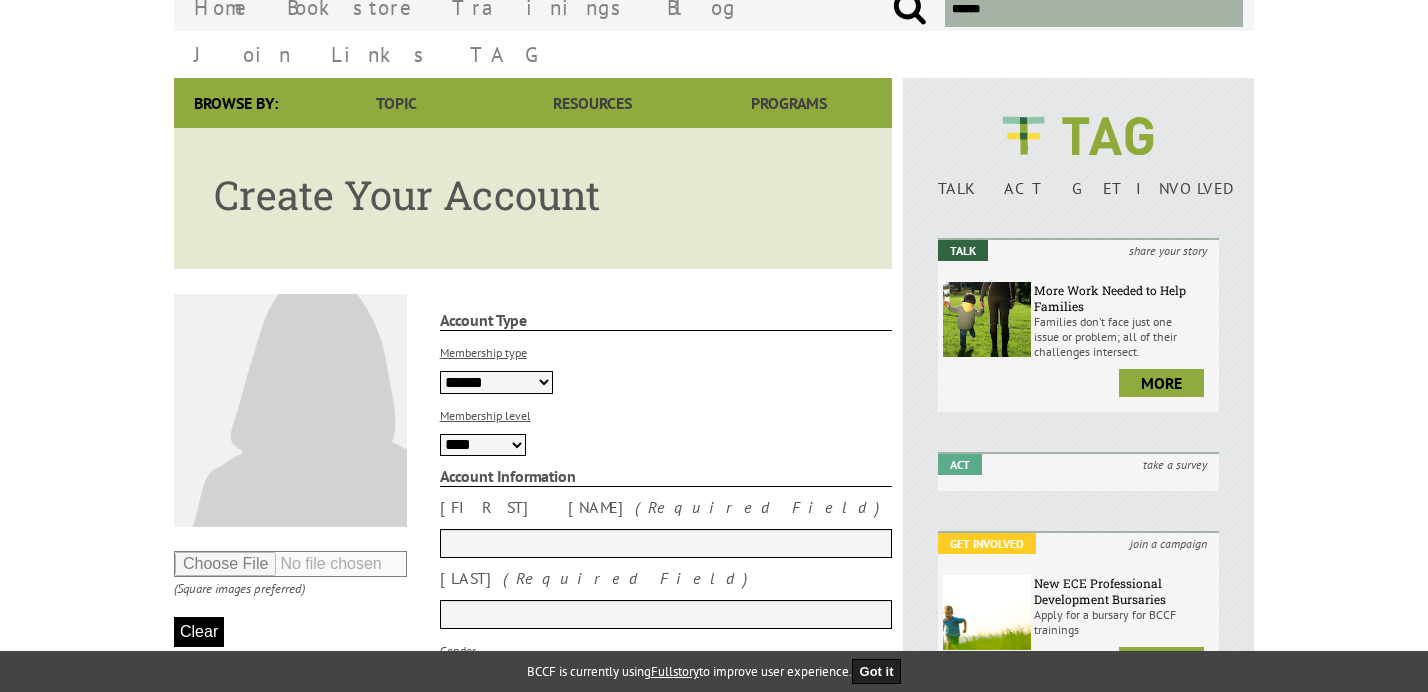 click on "[FIRST]
[LAST]
[LAST]" at bounding box center [496, 382] 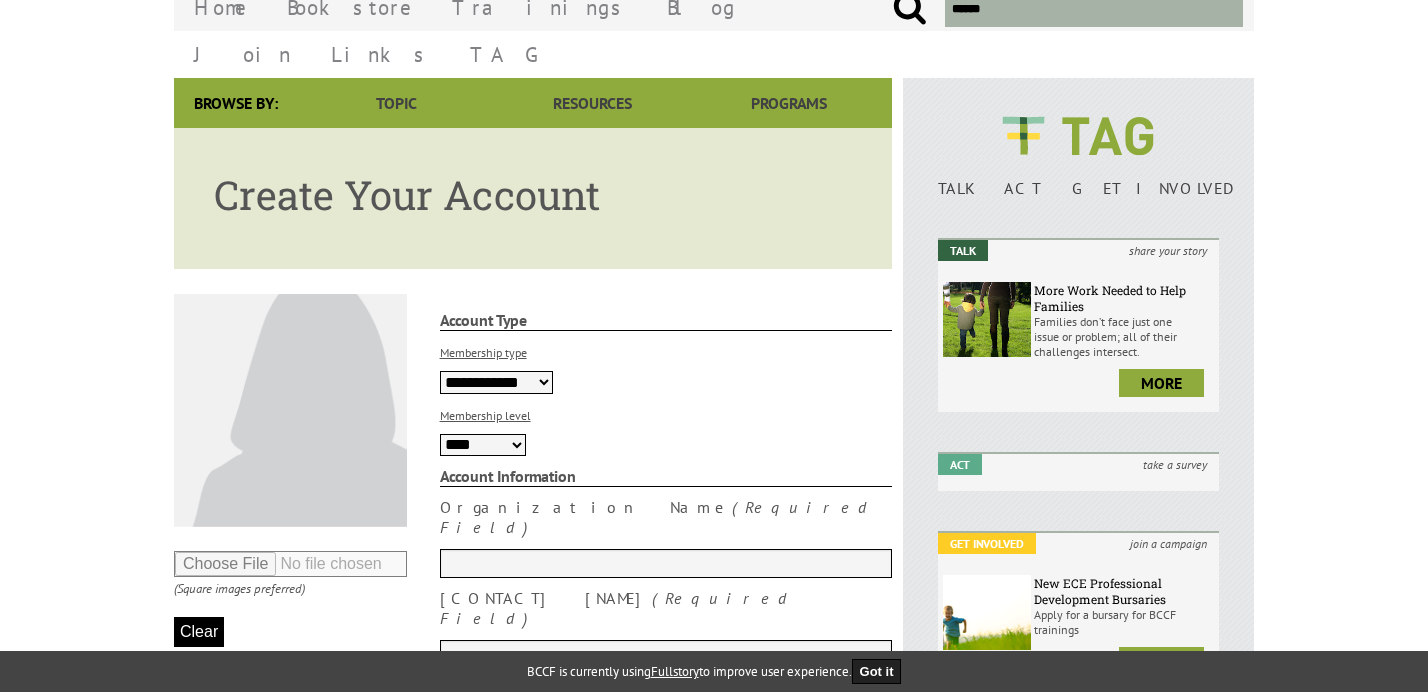 click on "[FIRST]
[LAST]
[LAST]" at bounding box center [483, 445] 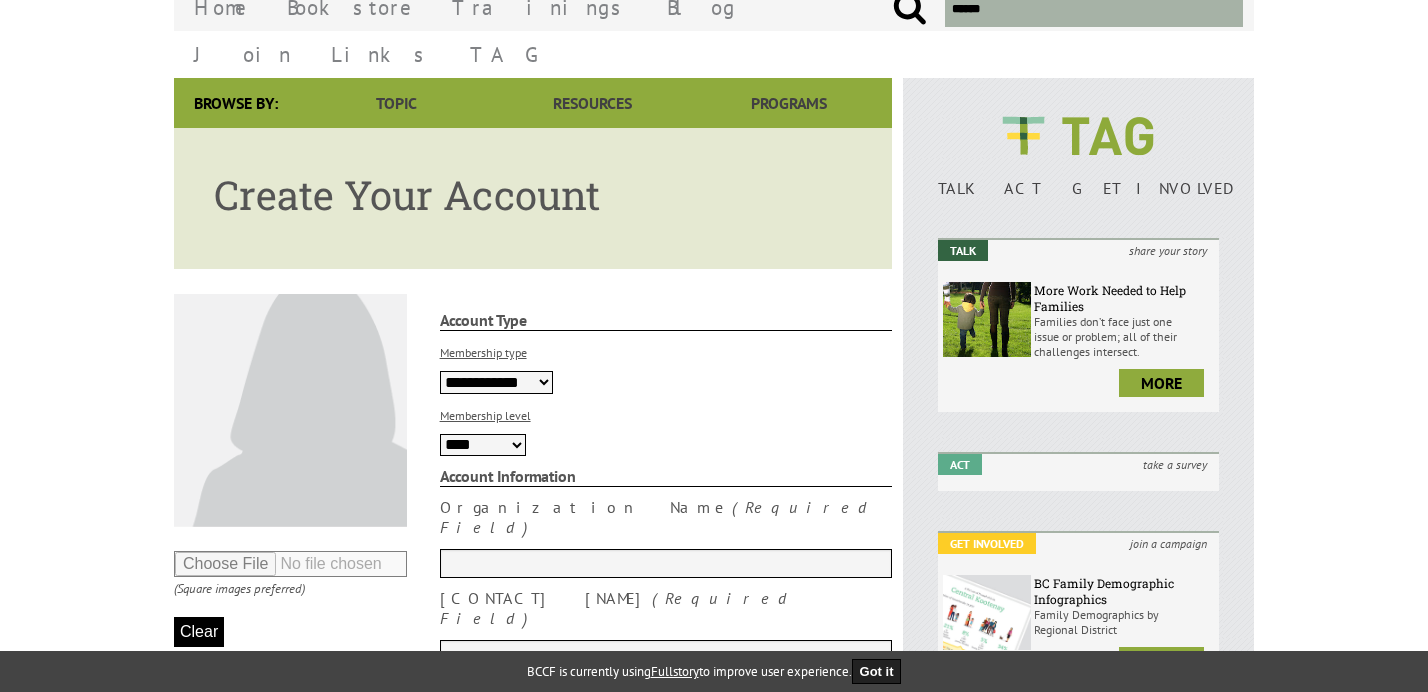click at bounding box center [666, 563] 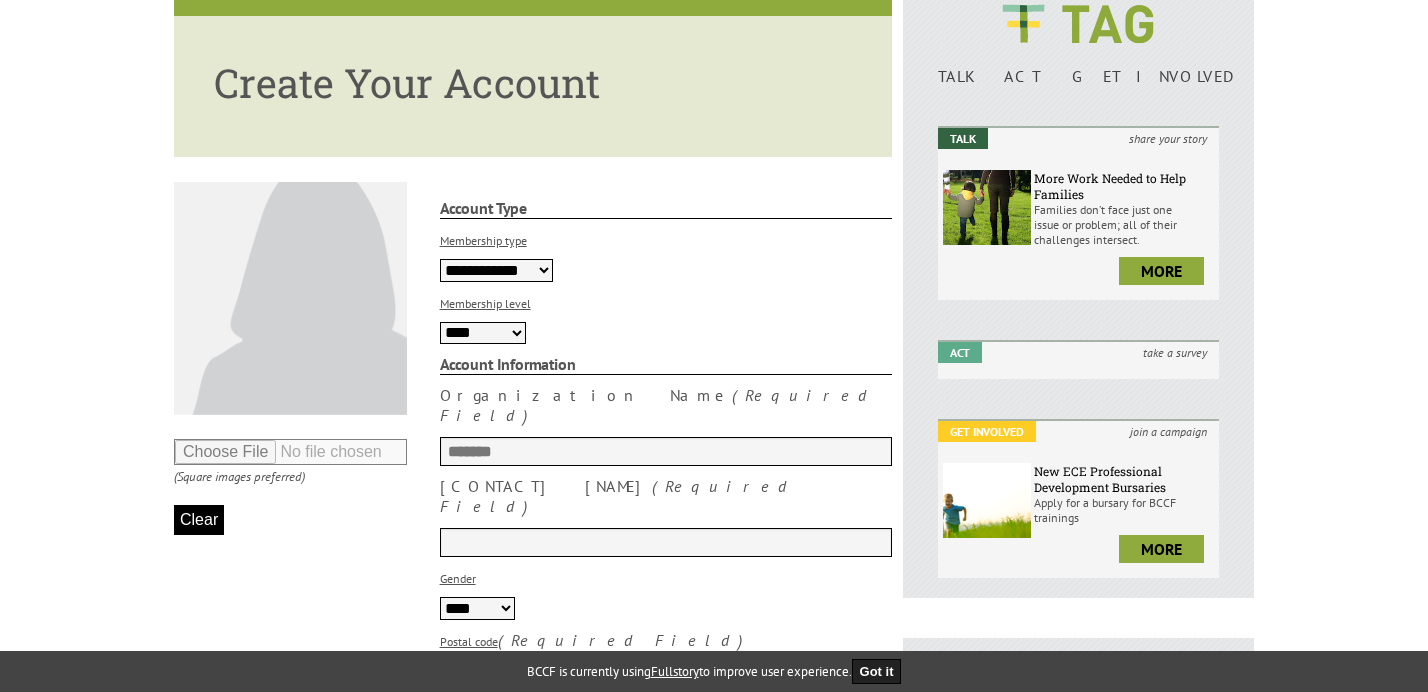 scroll, scrollTop: 278, scrollLeft: 0, axis: vertical 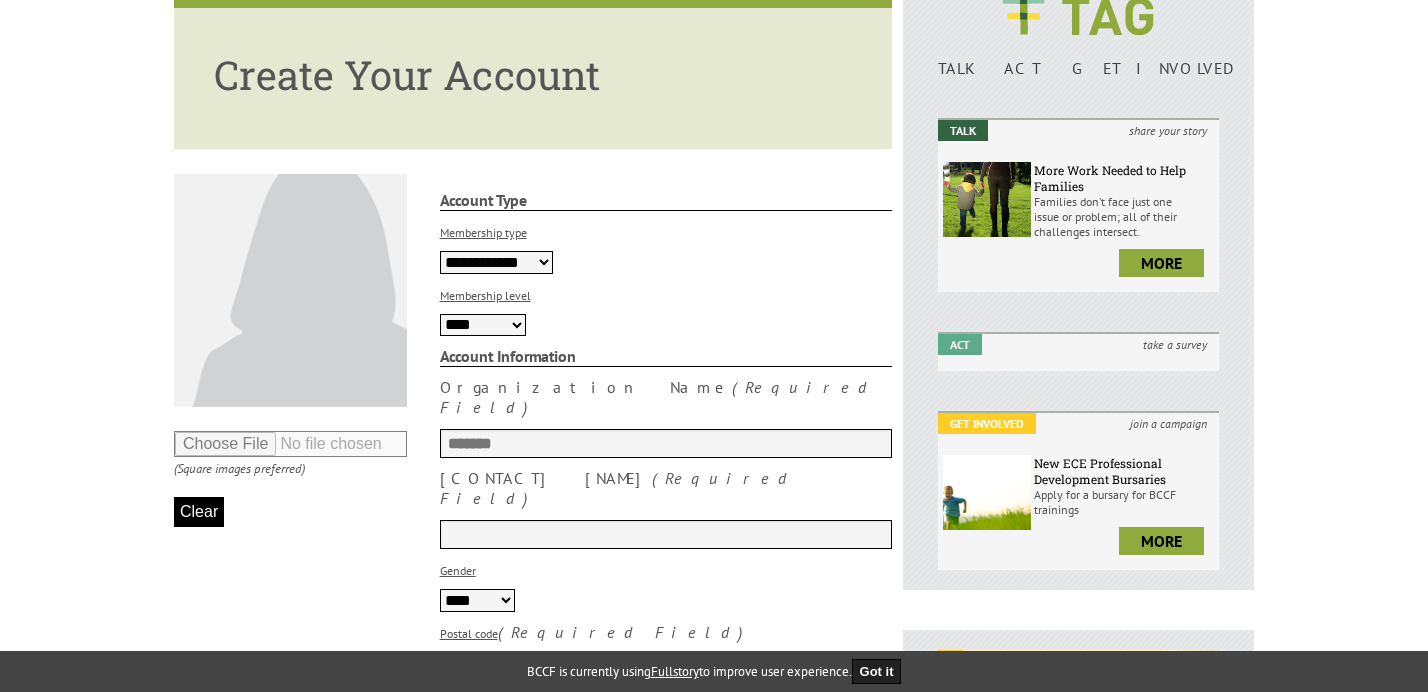 type on "*******" 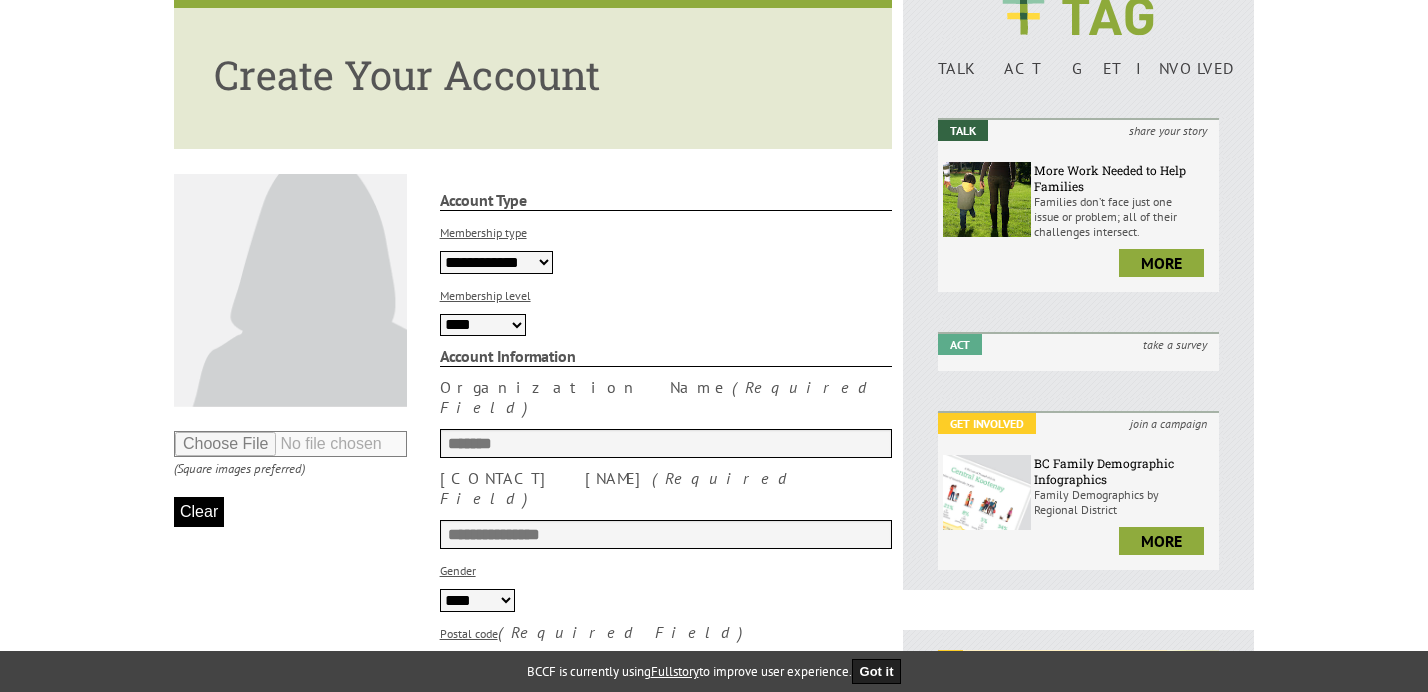 type on "[LAST]" 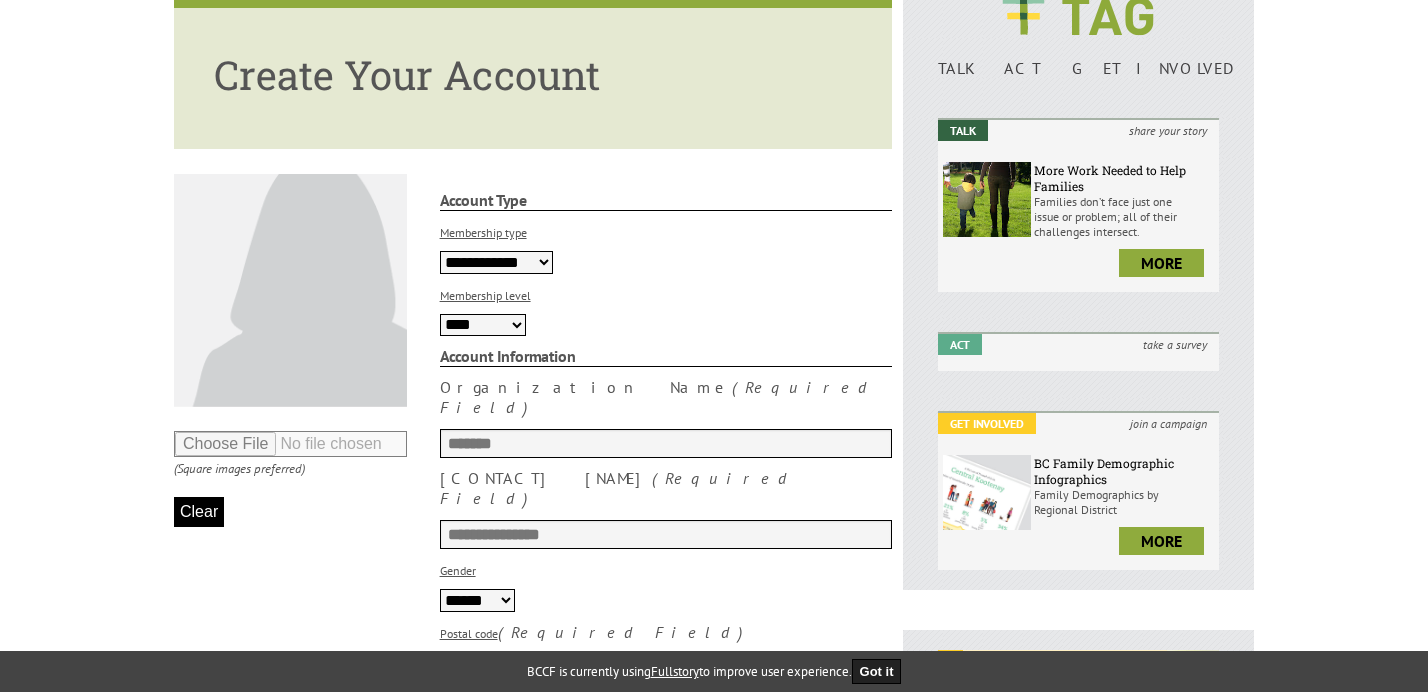 click on "Postal code" at bounding box center [666, 666] 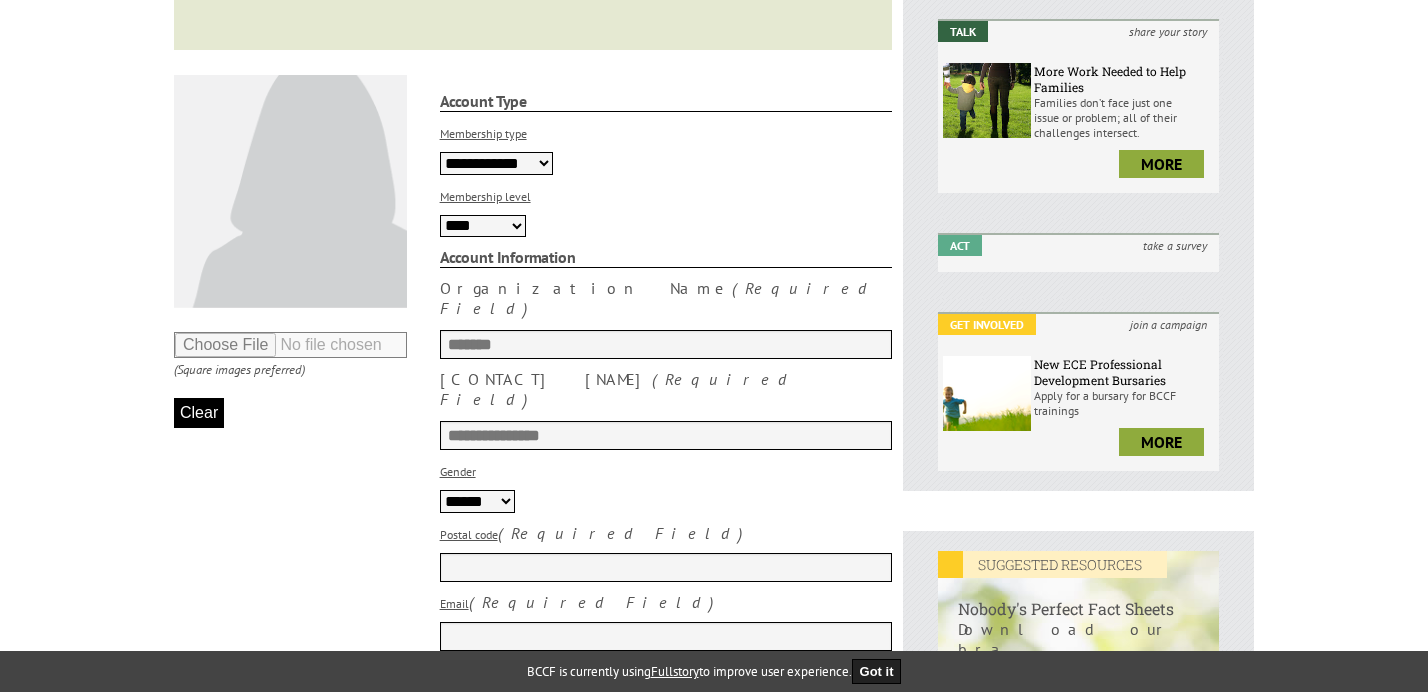 scroll, scrollTop: 419, scrollLeft: 0, axis: vertical 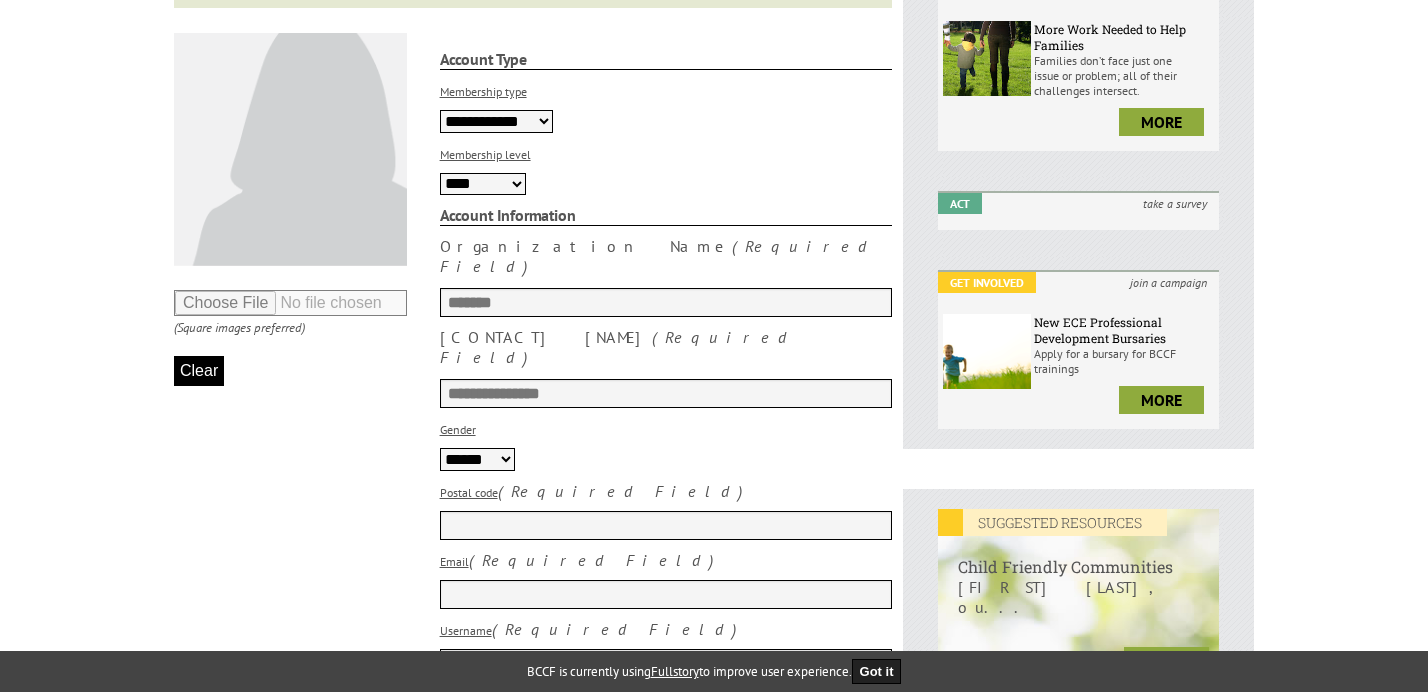 paste on "*******" 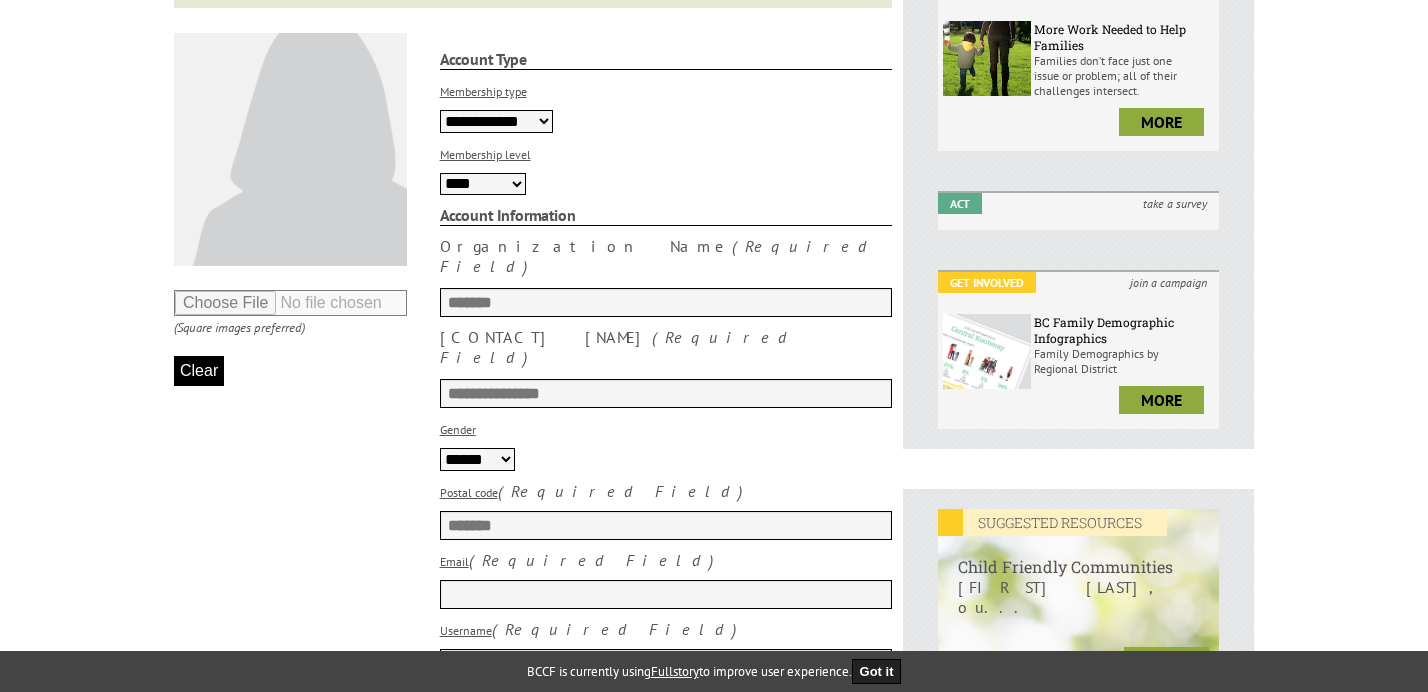 type on "*******" 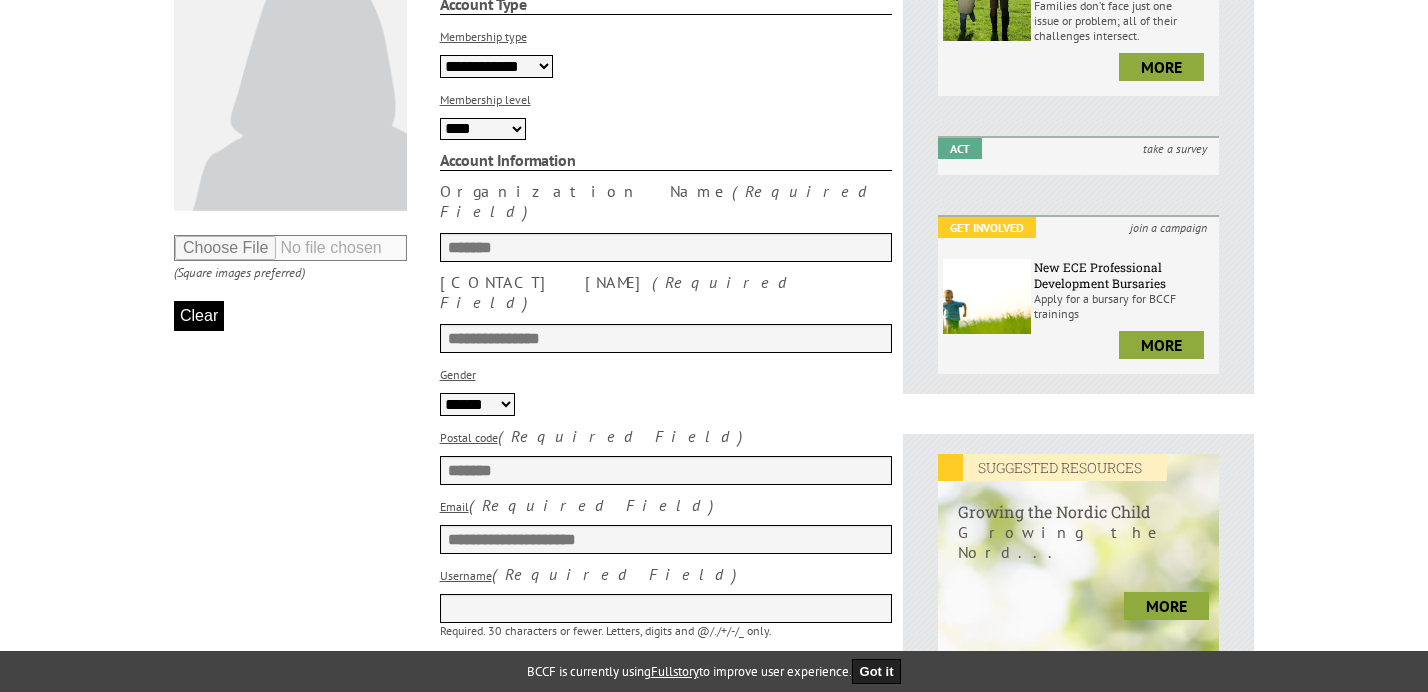 scroll, scrollTop: 489, scrollLeft: 0, axis: vertical 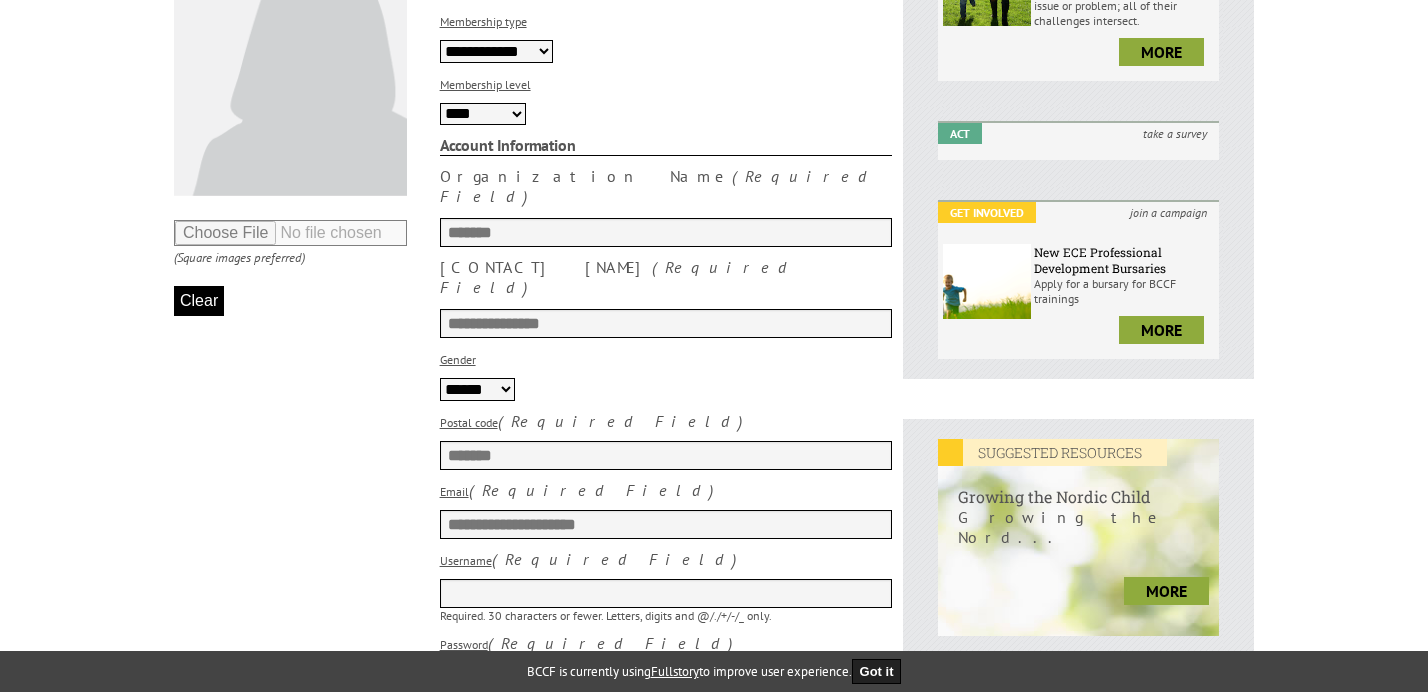 type on "**********" 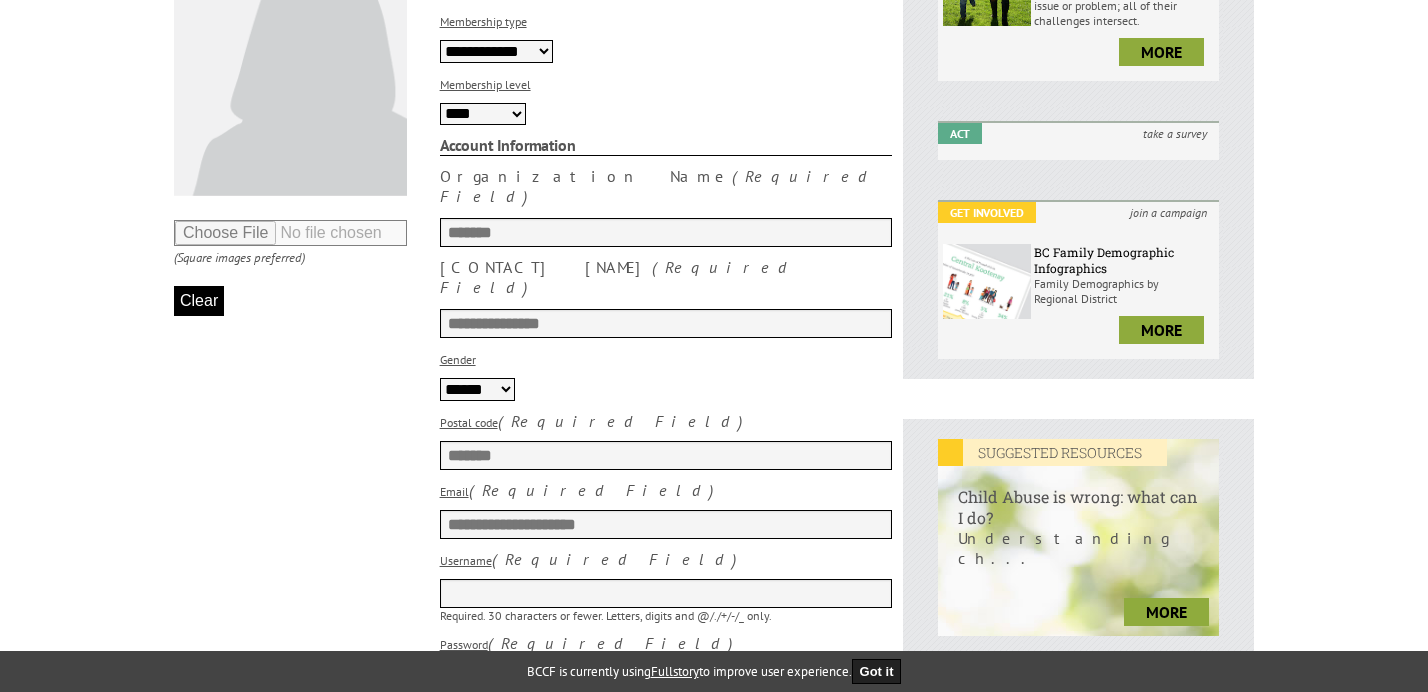 click on "Username" at bounding box center (666, 593) 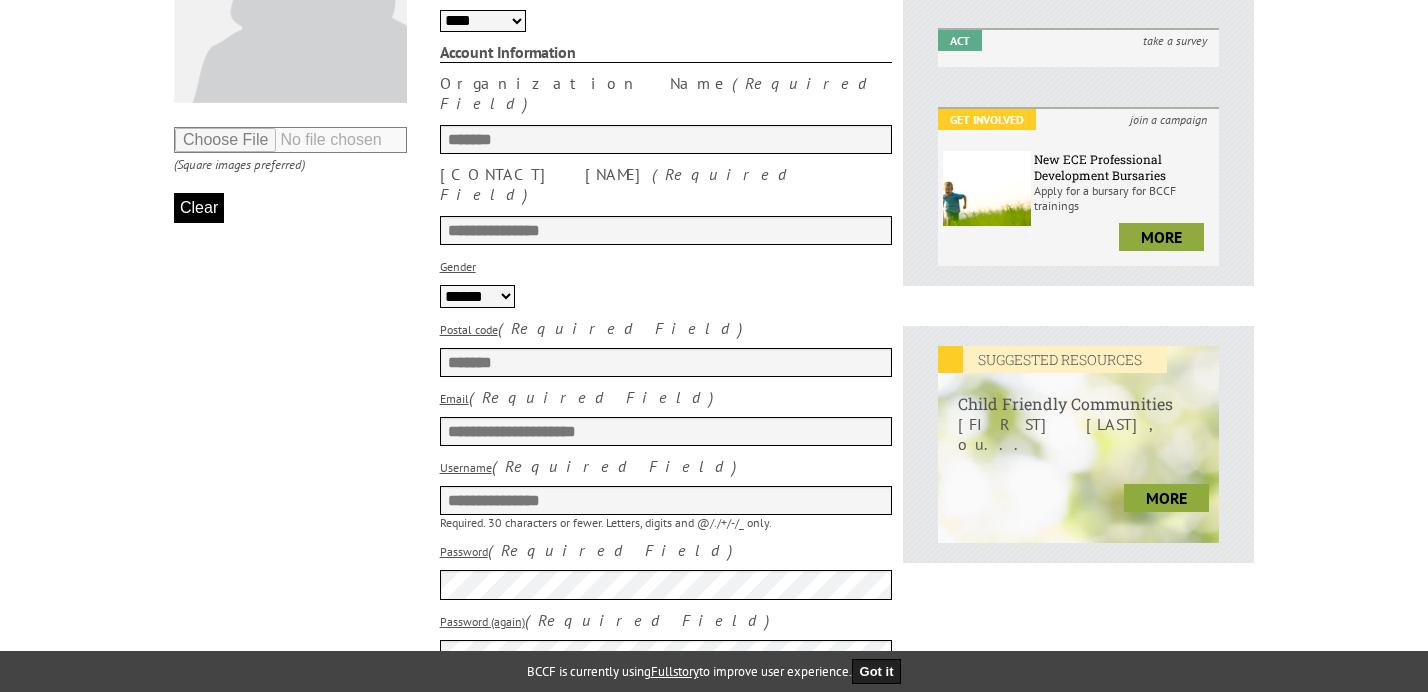 scroll, scrollTop: 599, scrollLeft: 0, axis: vertical 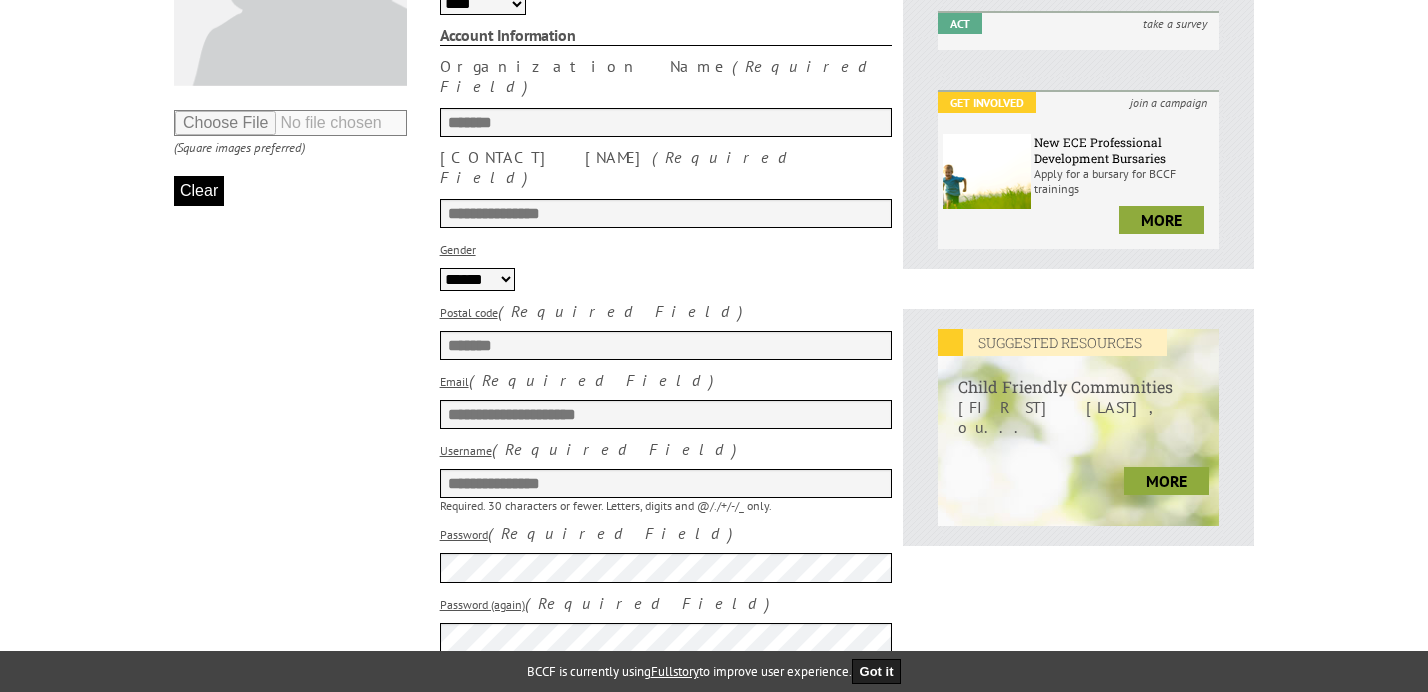 type on "**********" 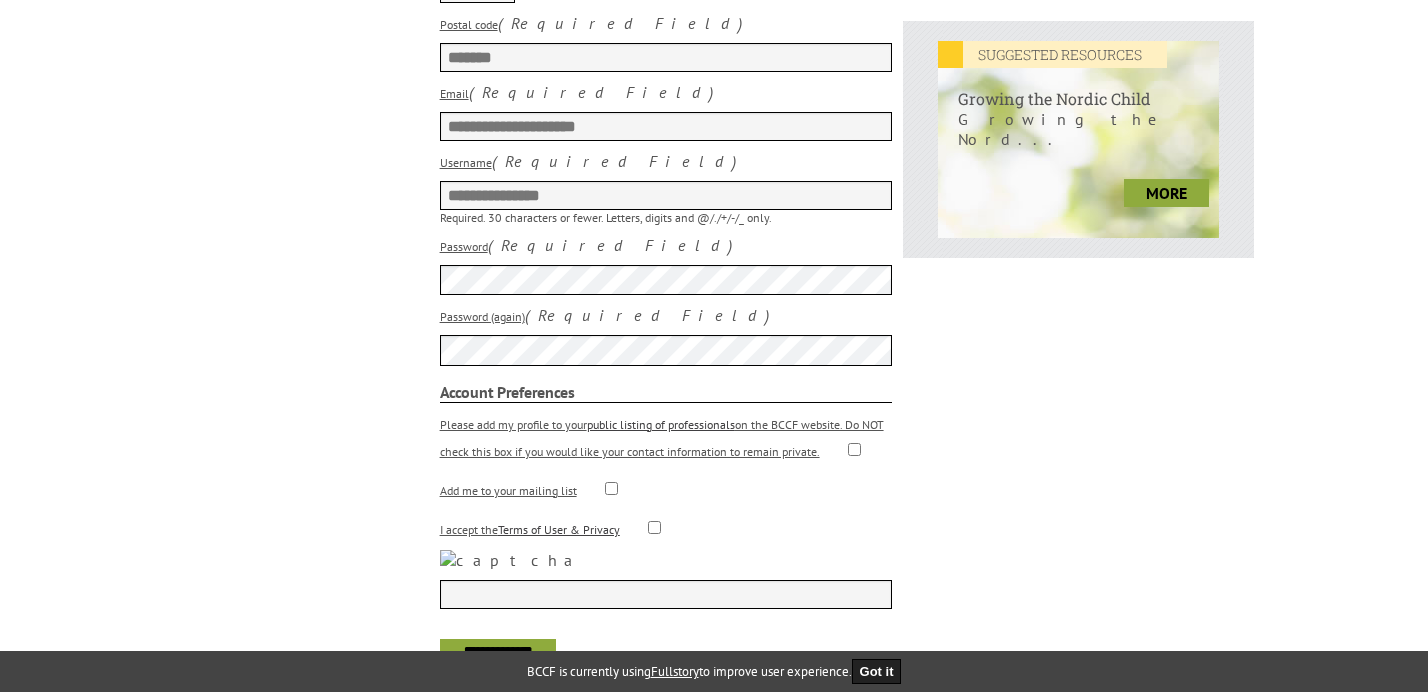 scroll, scrollTop: 891, scrollLeft: 0, axis: vertical 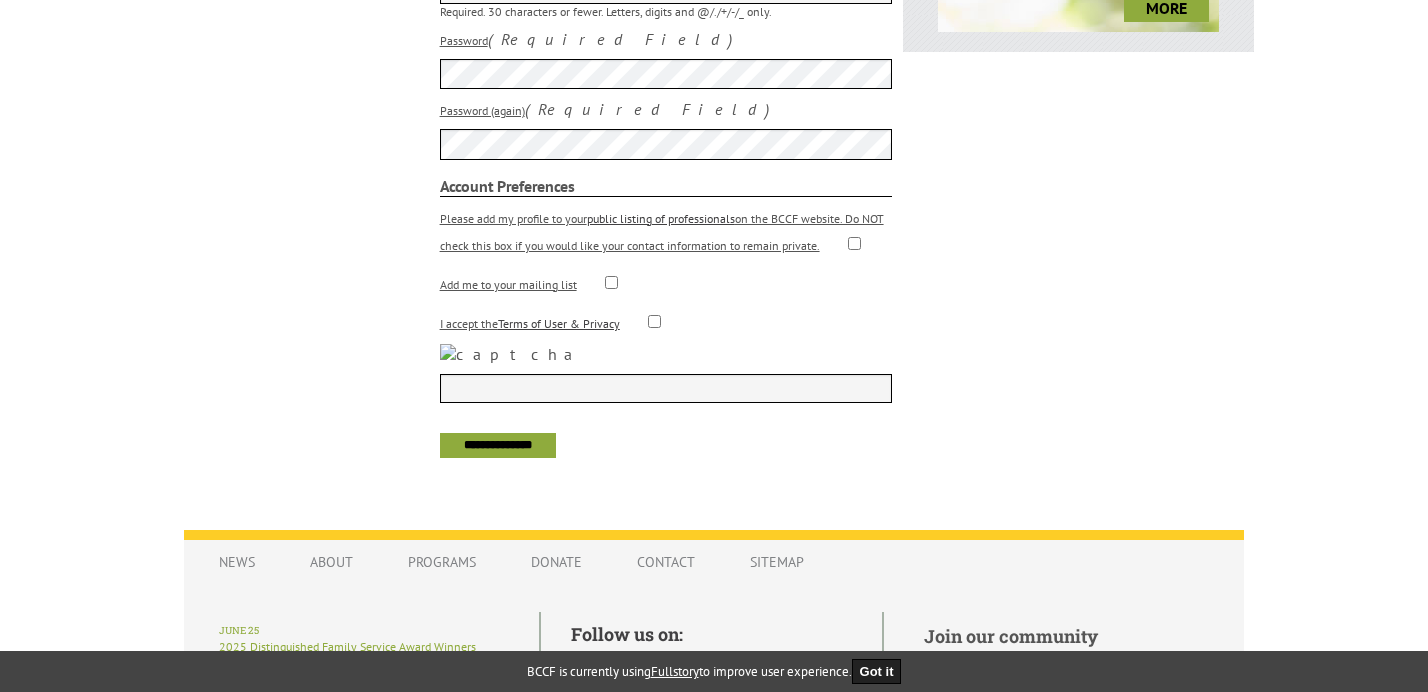 click at bounding box center [666, 388] 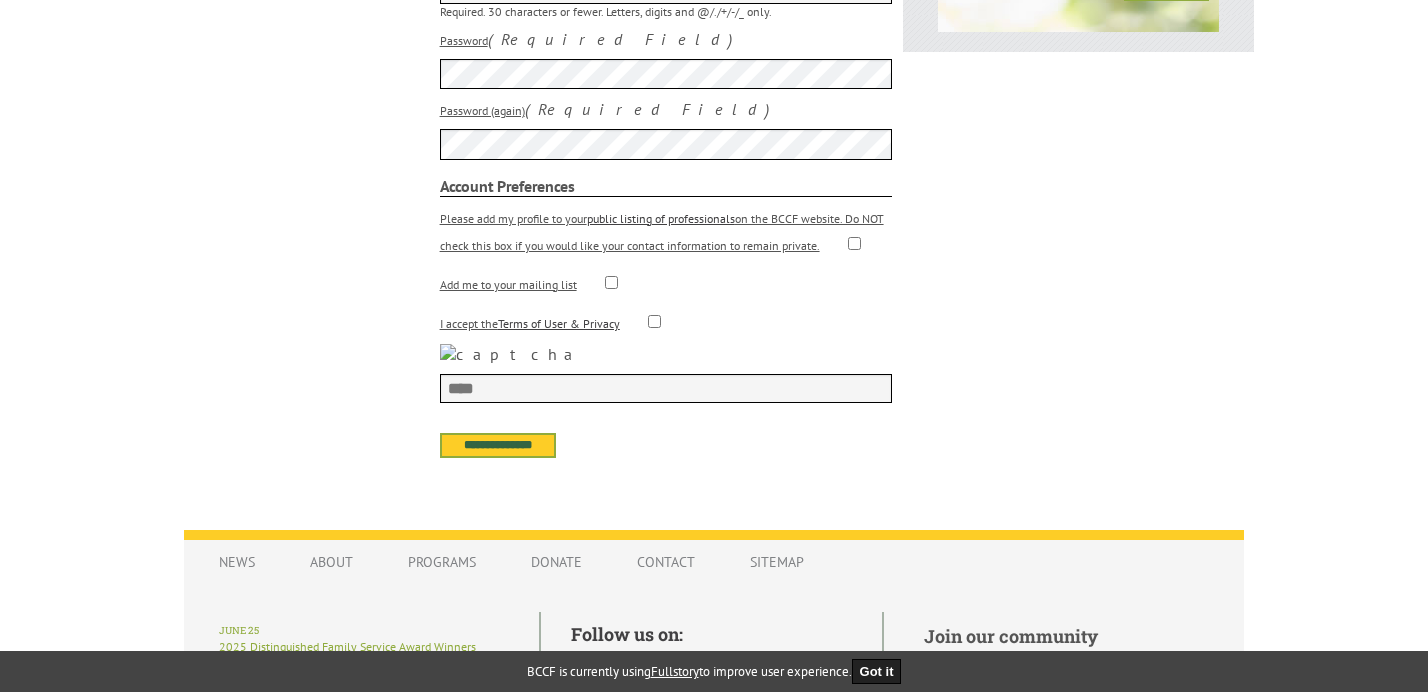 type on "****" 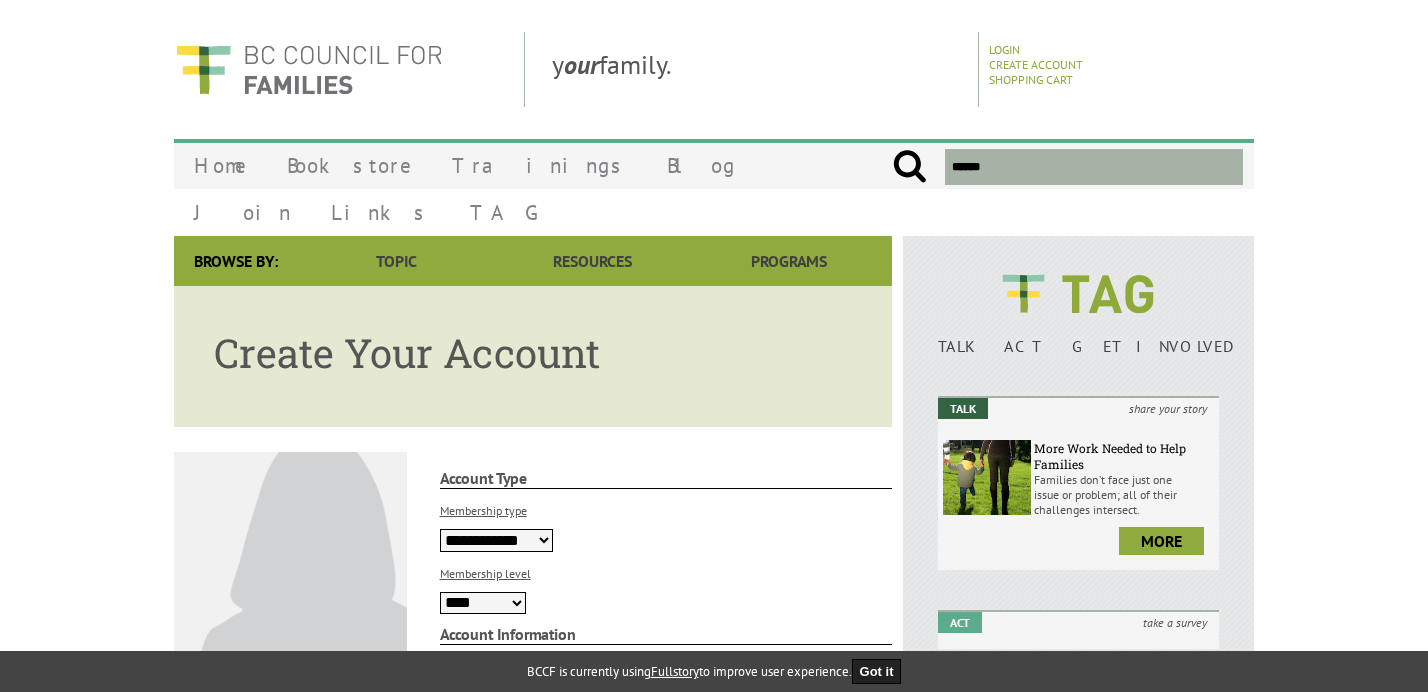 scroll, scrollTop: 0, scrollLeft: 0, axis: both 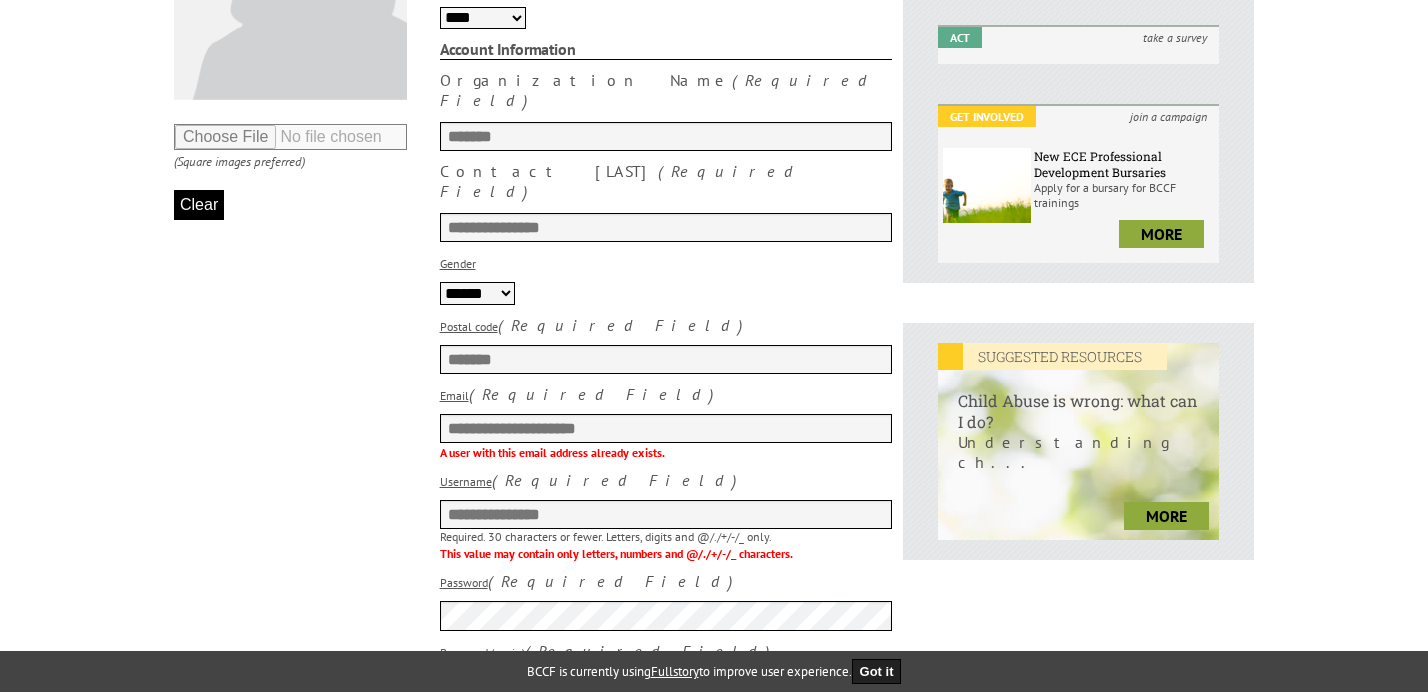 click on "**********" at bounding box center [666, 514] 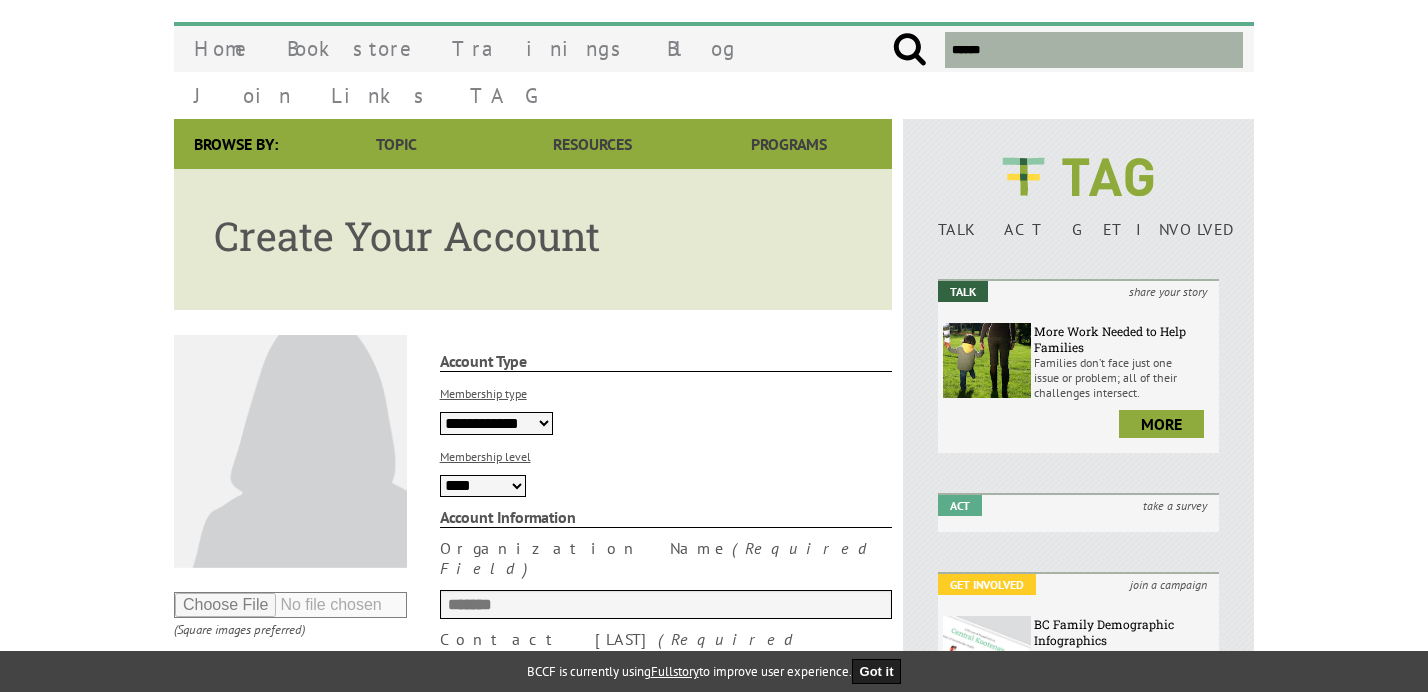 scroll, scrollTop: 0, scrollLeft: 0, axis: both 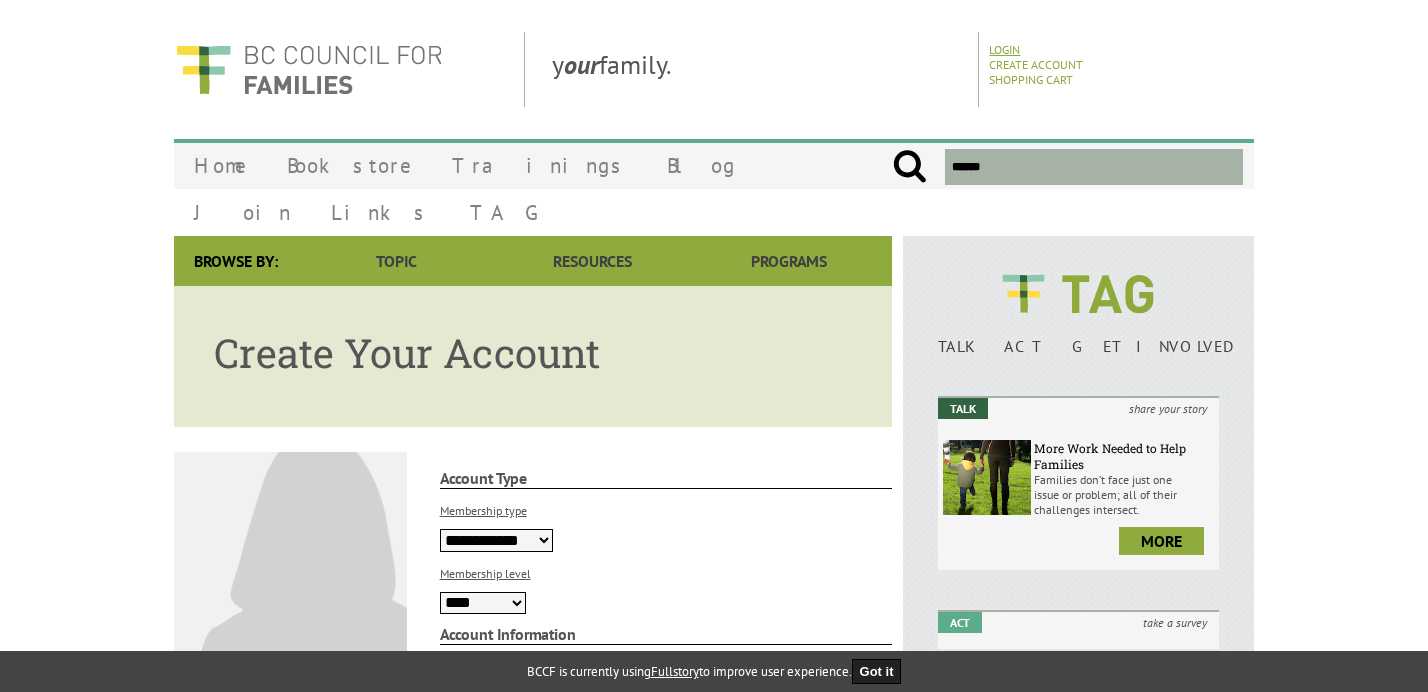 type on "**********" 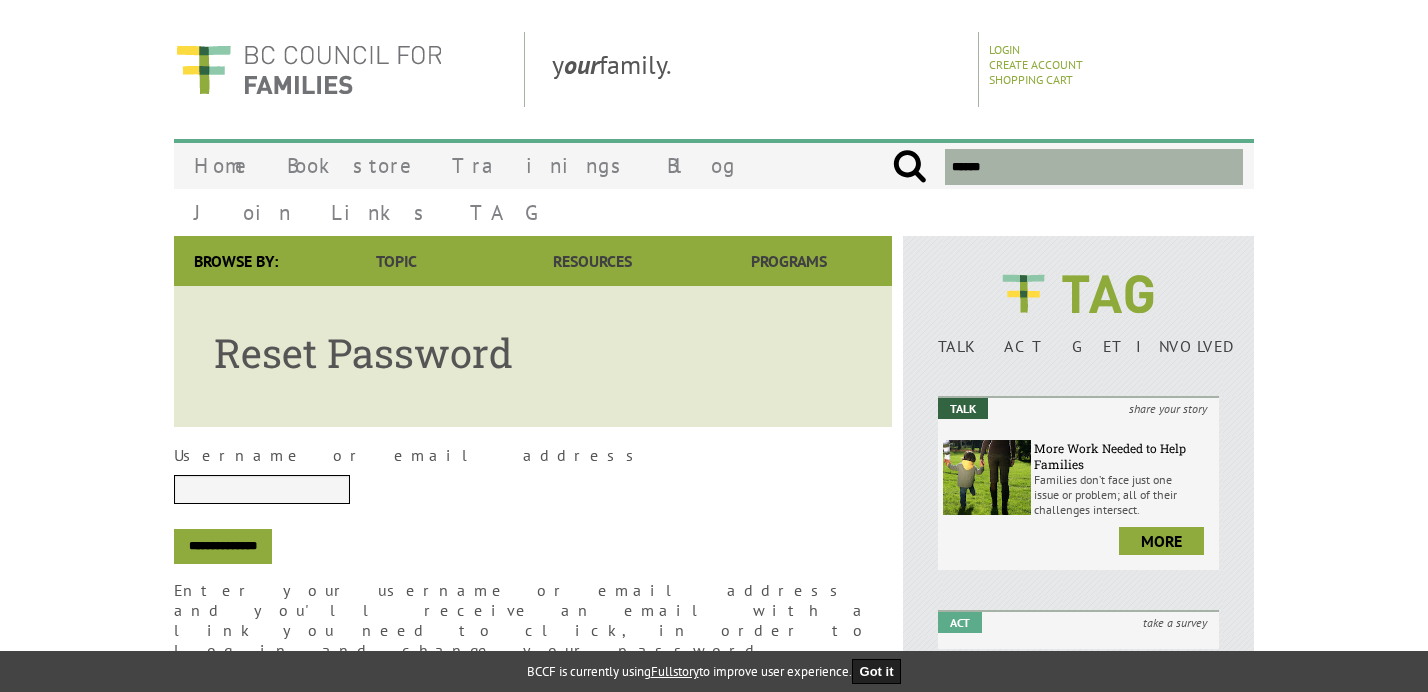 scroll, scrollTop: 0, scrollLeft: 0, axis: both 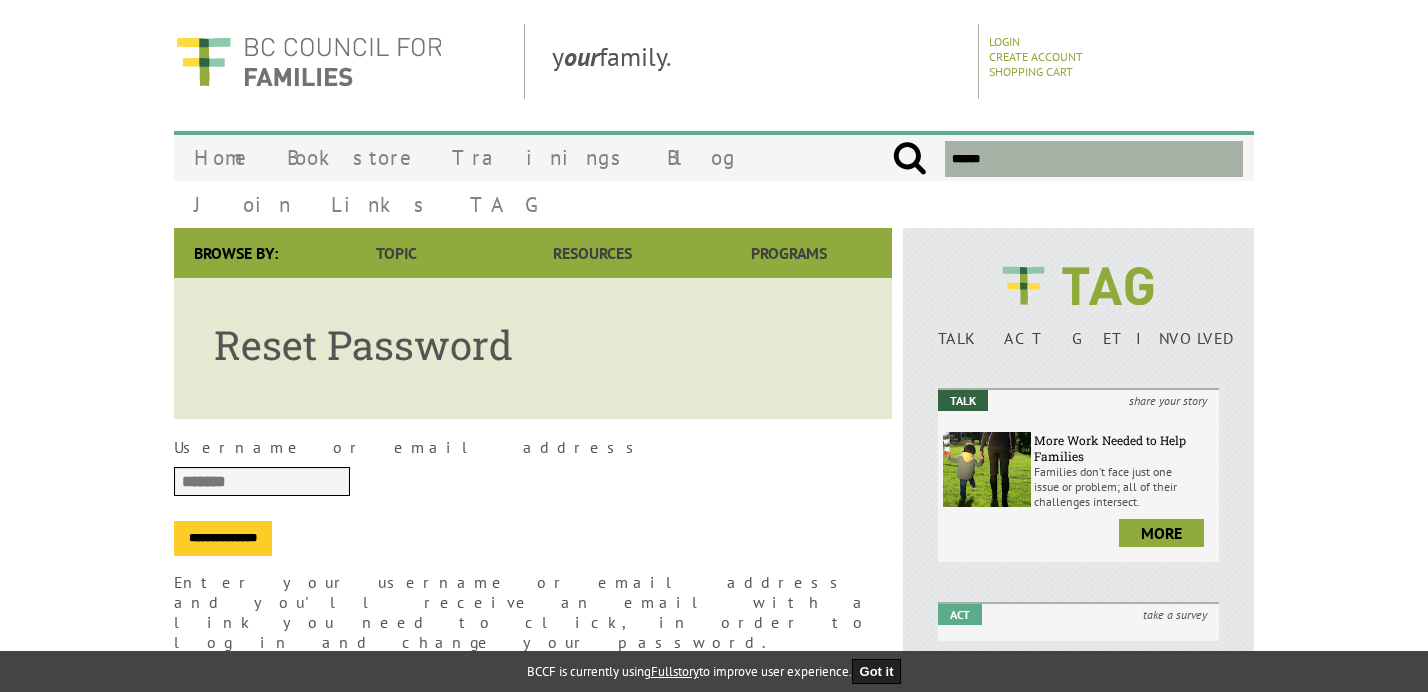 type on "*******" 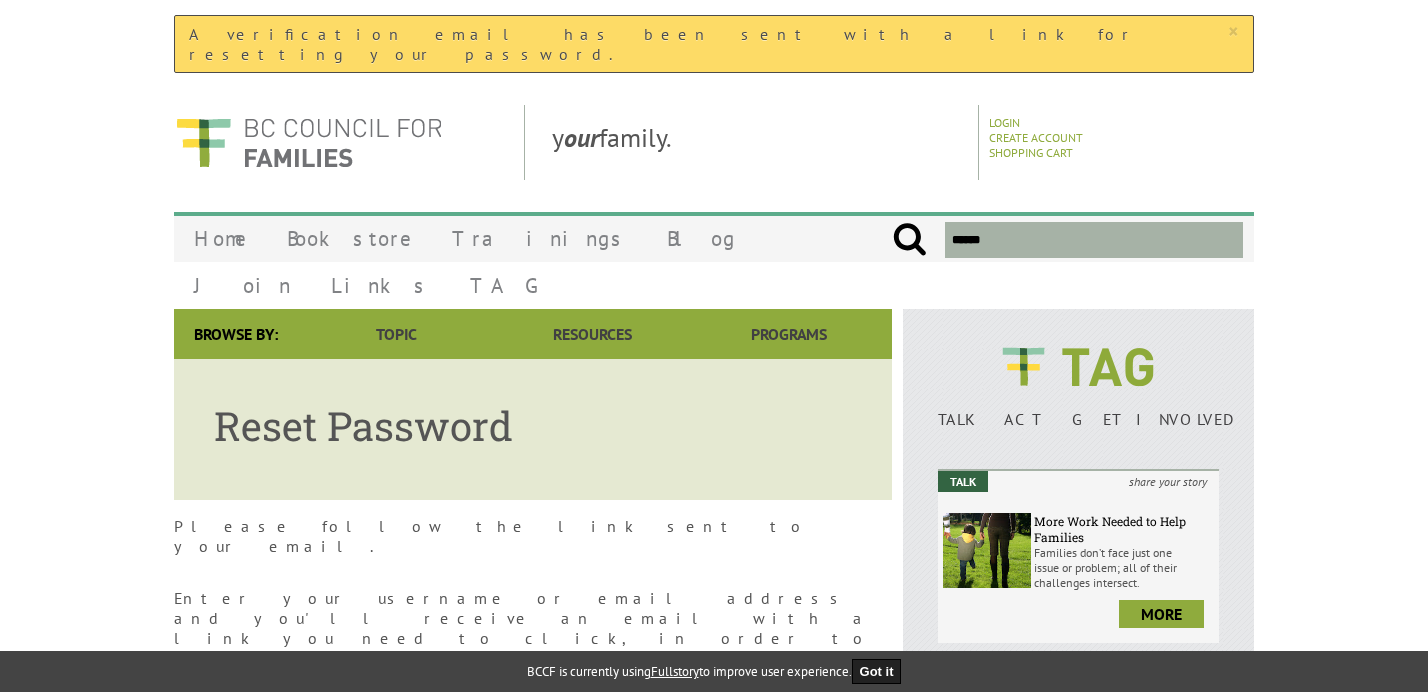 scroll, scrollTop: 0, scrollLeft: 0, axis: both 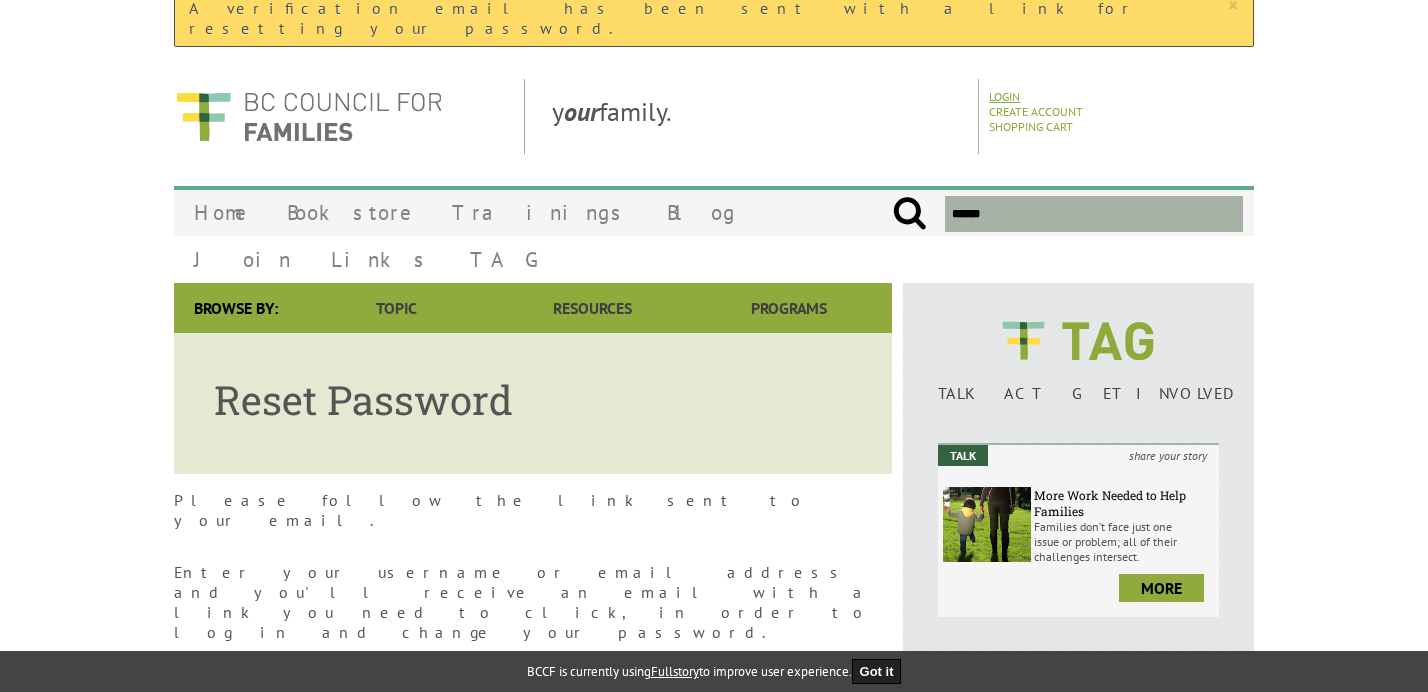 click on "Login" at bounding box center [1004, 96] 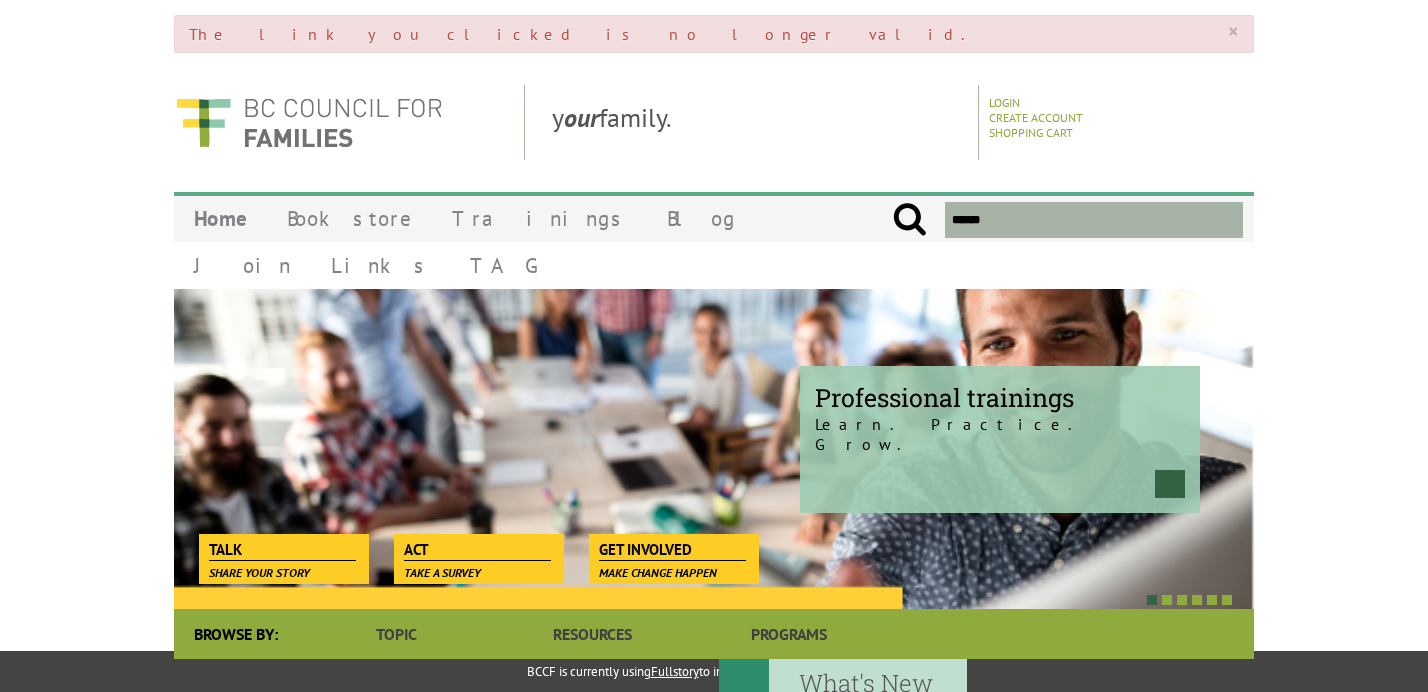 scroll, scrollTop: 0, scrollLeft: 0, axis: both 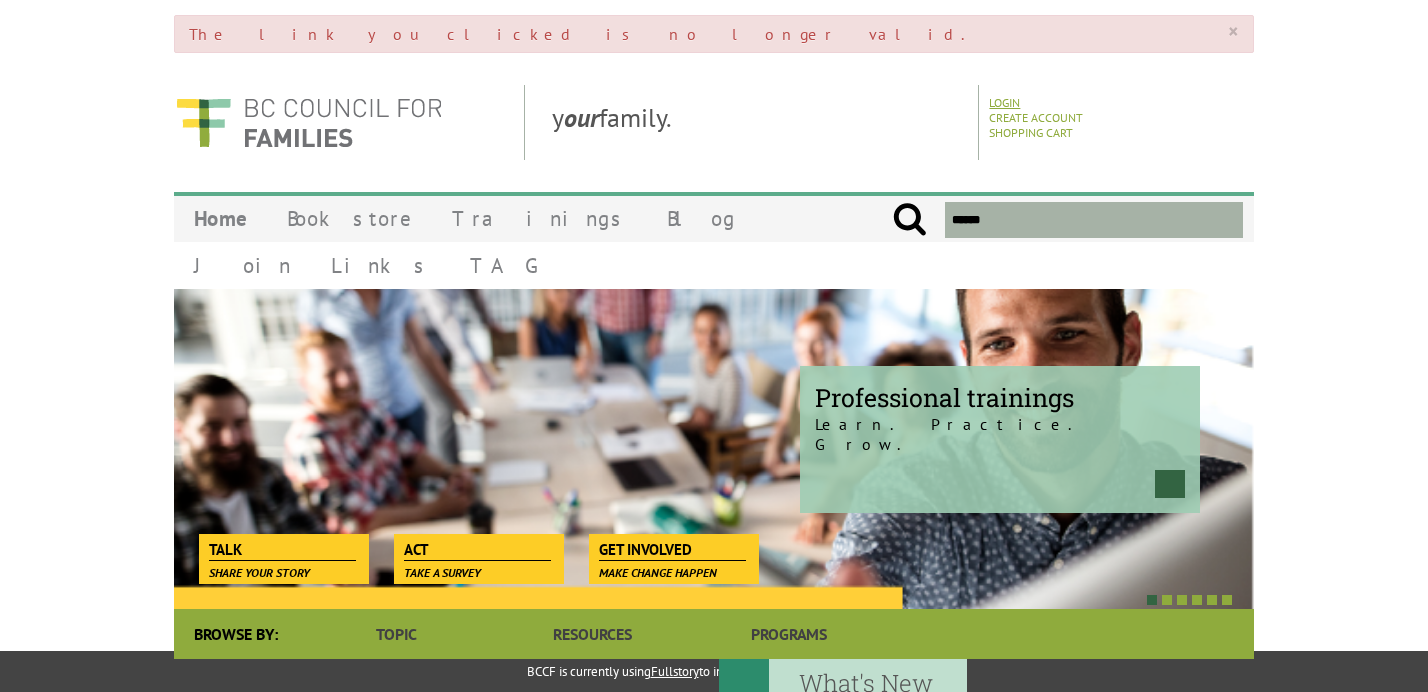 click on "Login" at bounding box center (1004, 102) 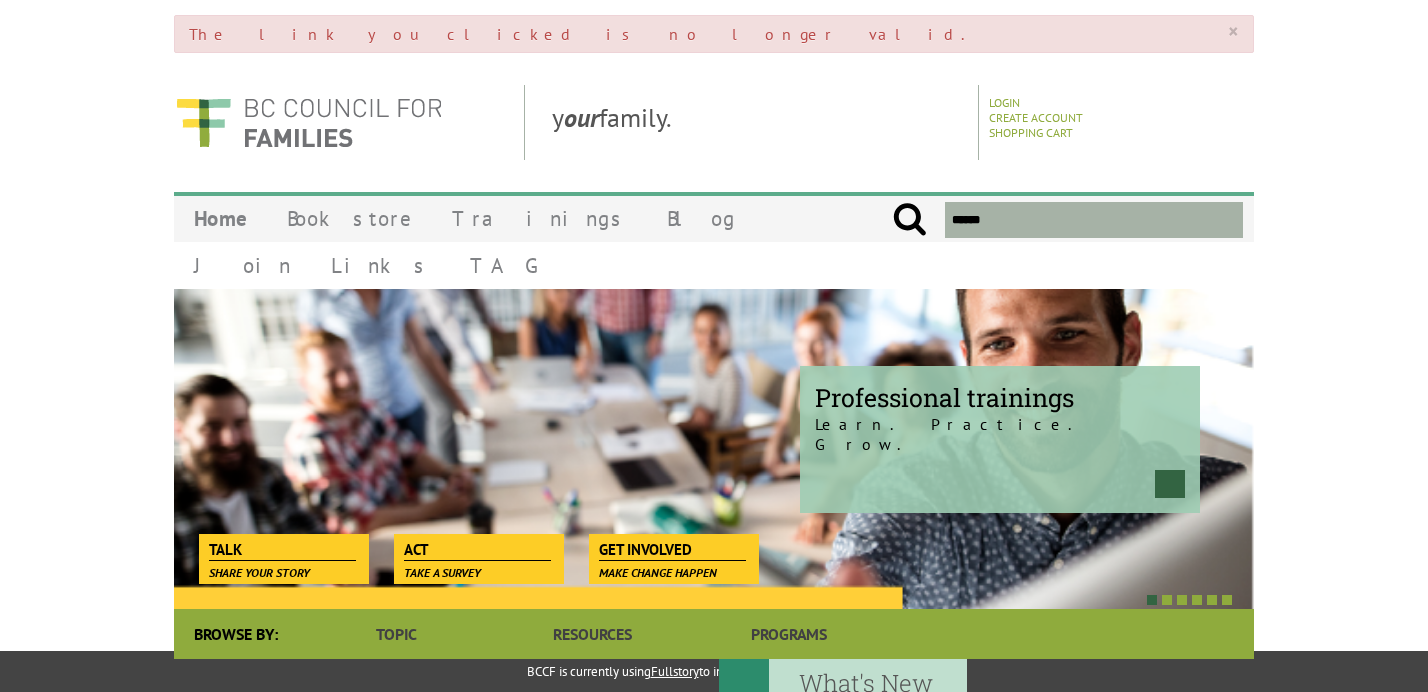 scroll, scrollTop: 0, scrollLeft: 0, axis: both 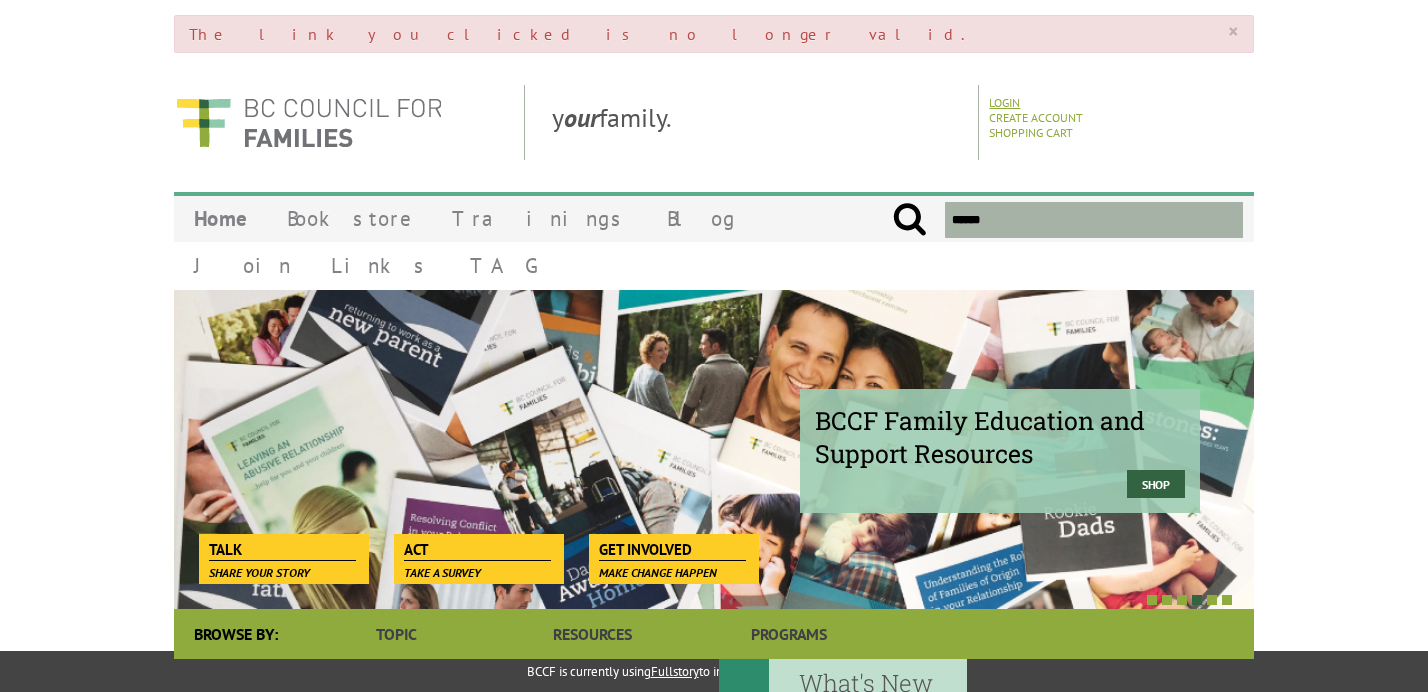 click on "Login" at bounding box center [1004, 102] 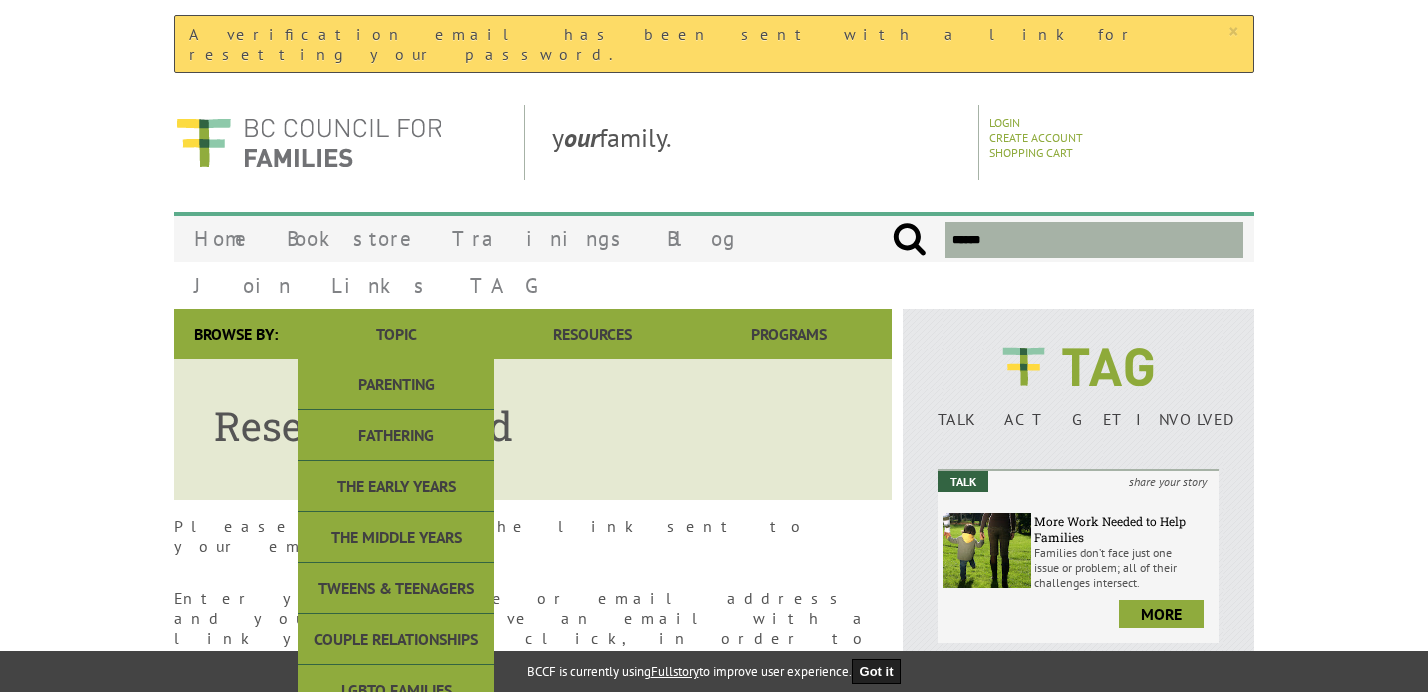 scroll, scrollTop: 0, scrollLeft: 0, axis: both 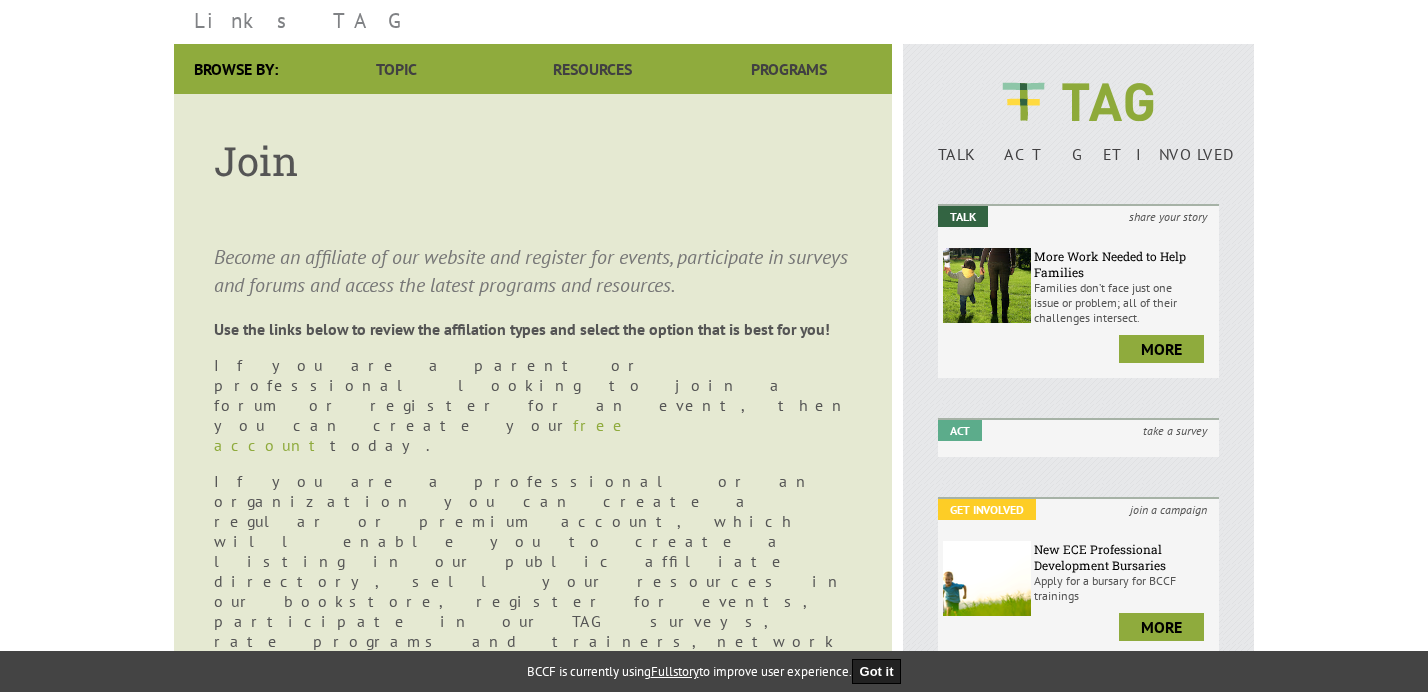 click on "free account" at bounding box center [422, 435] 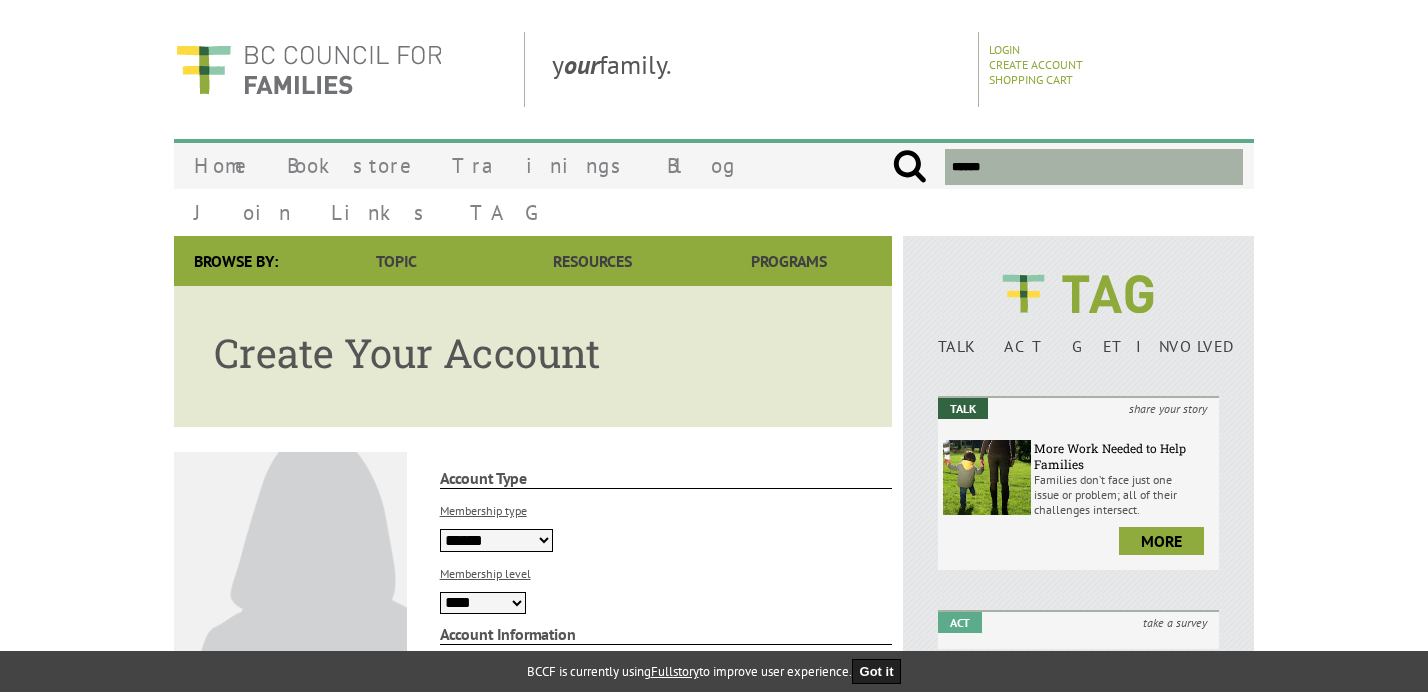 scroll, scrollTop: 0, scrollLeft: 0, axis: both 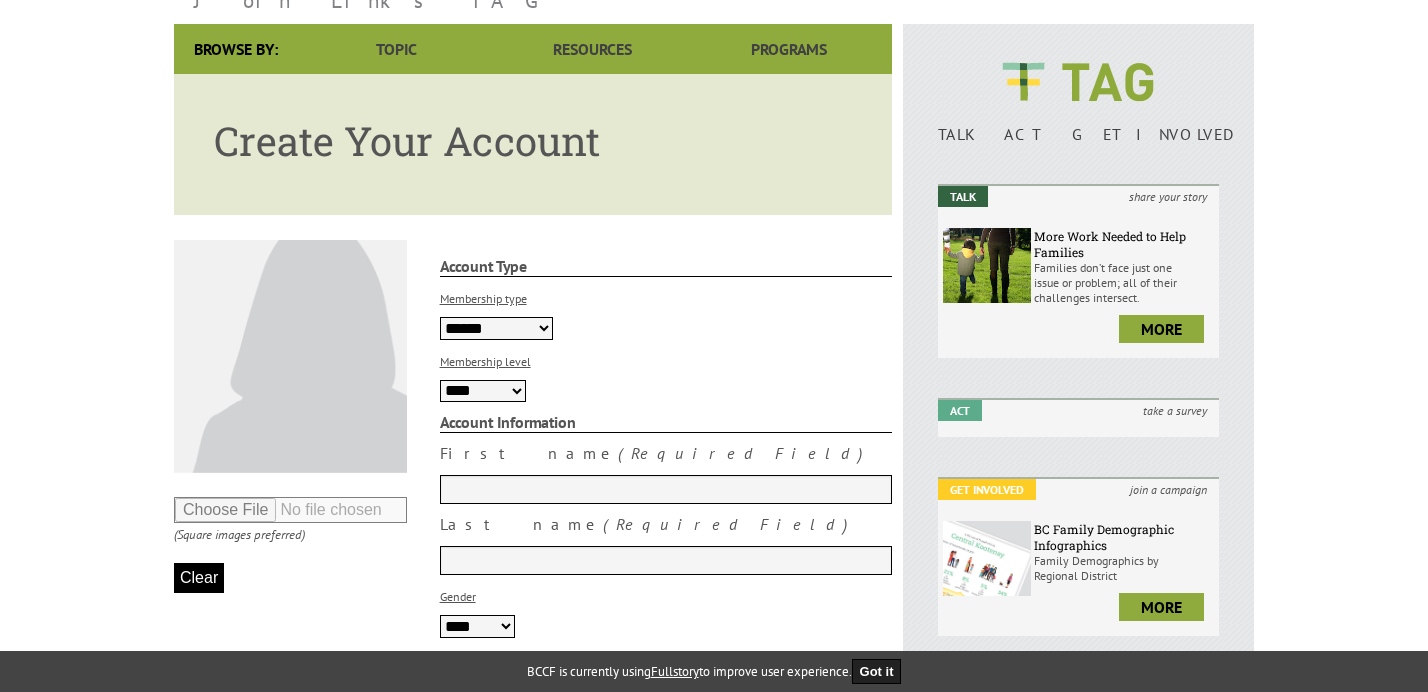 click on "[NAME]
[NAME]
[NAME]" at bounding box center (496, 328) 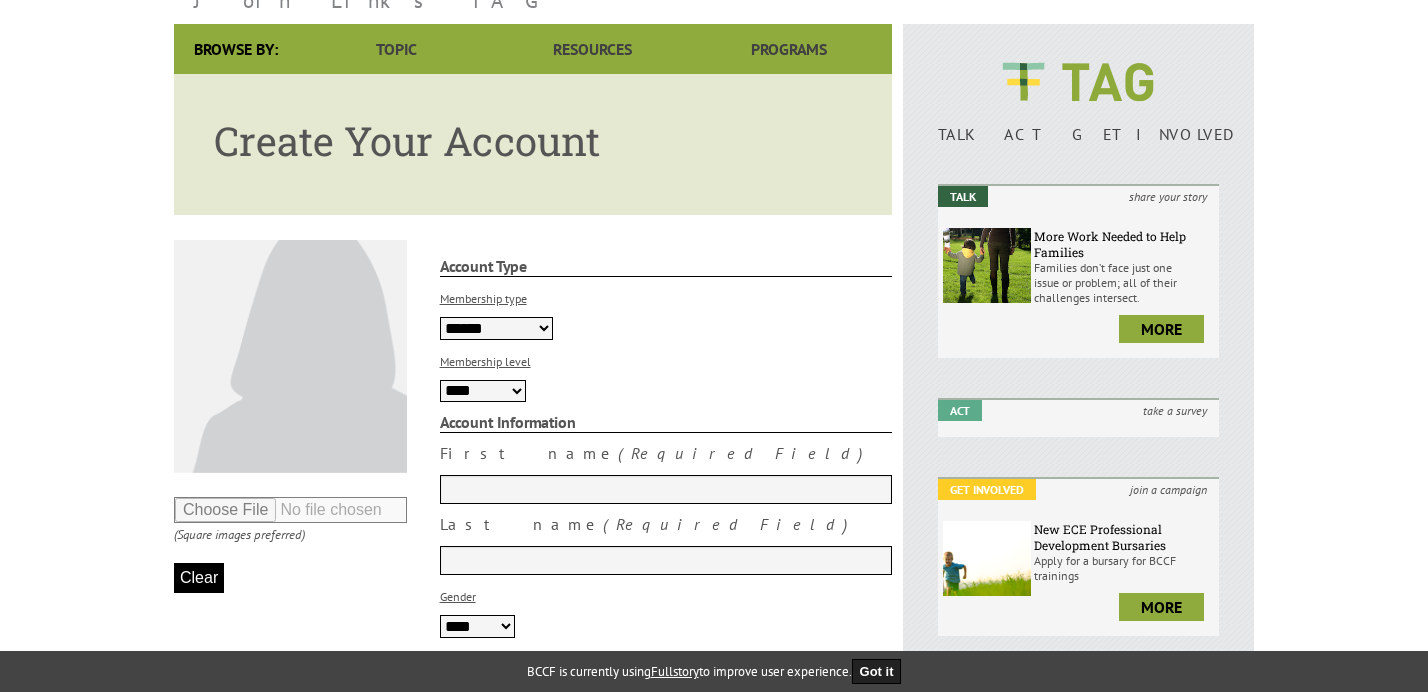 select on "[NAME]" 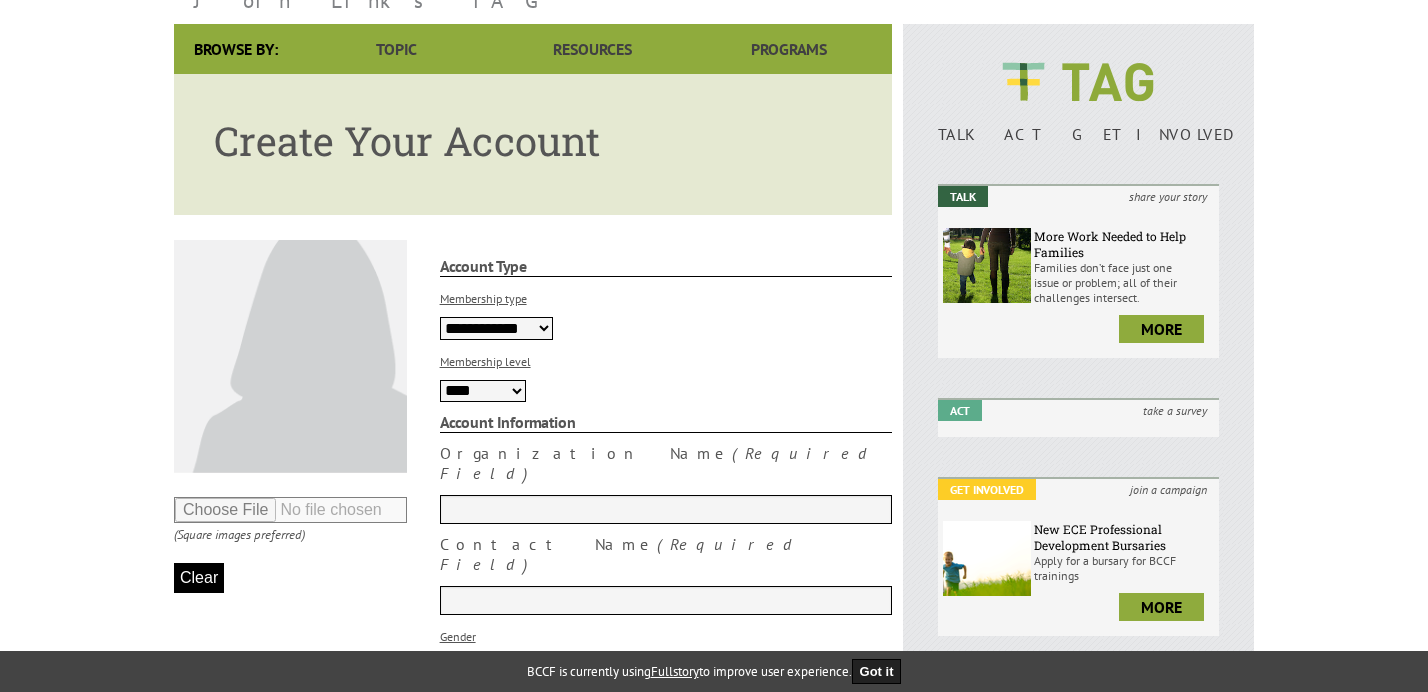 click on "****
*******
*******" at bounding box center [483, 391] 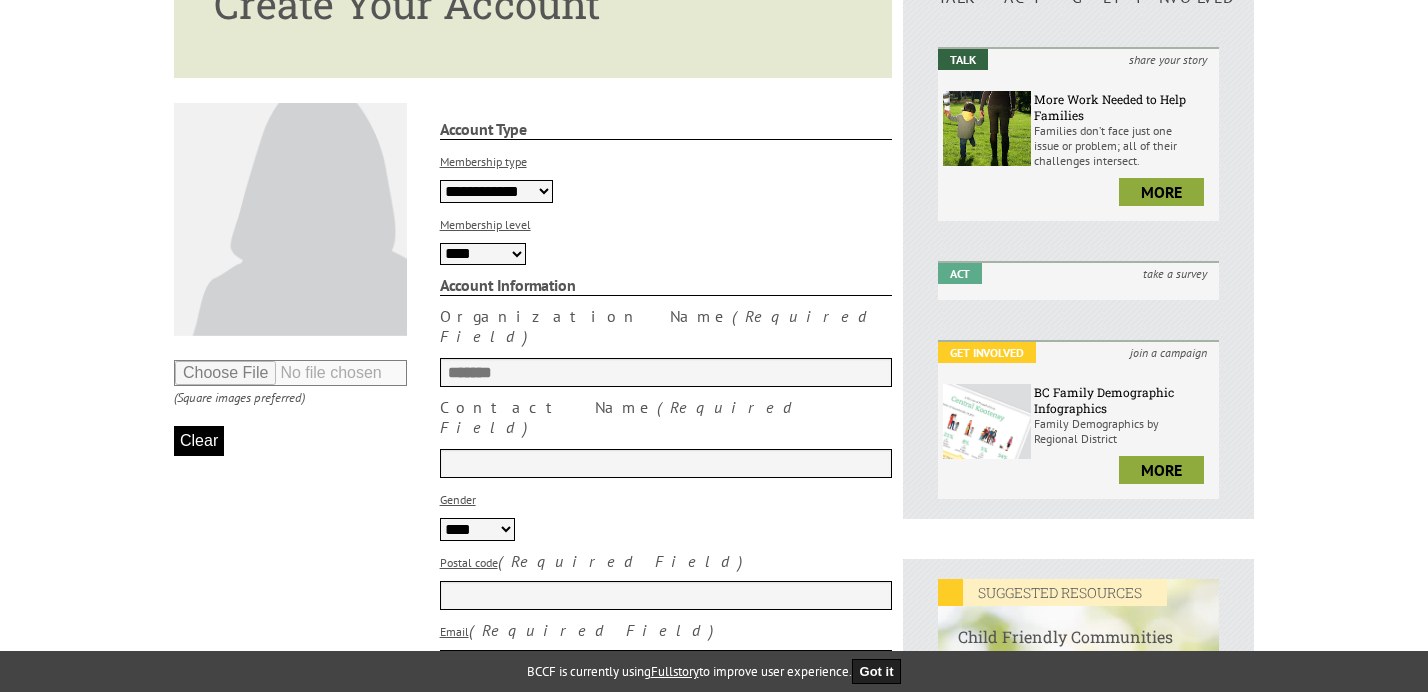 scroll, scrollTop: 361, scrollLeft: 0, axis: vertical 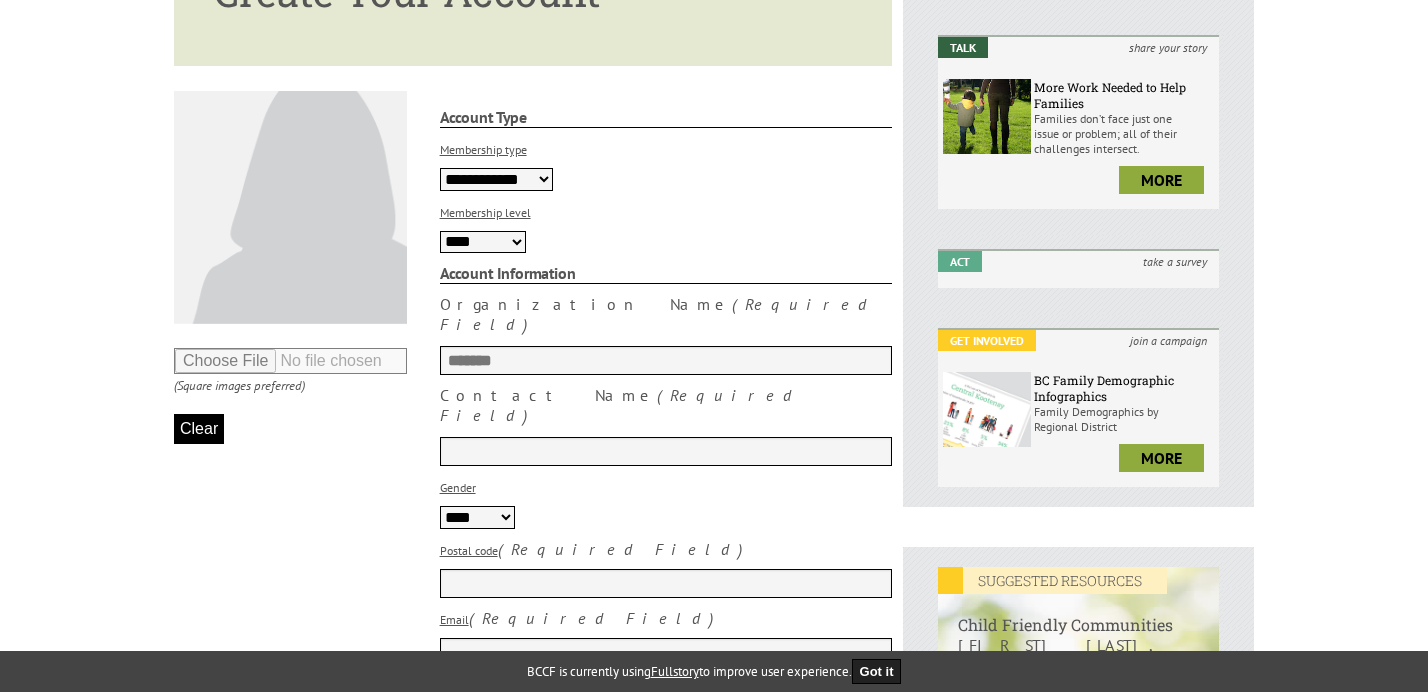 type on "*******" 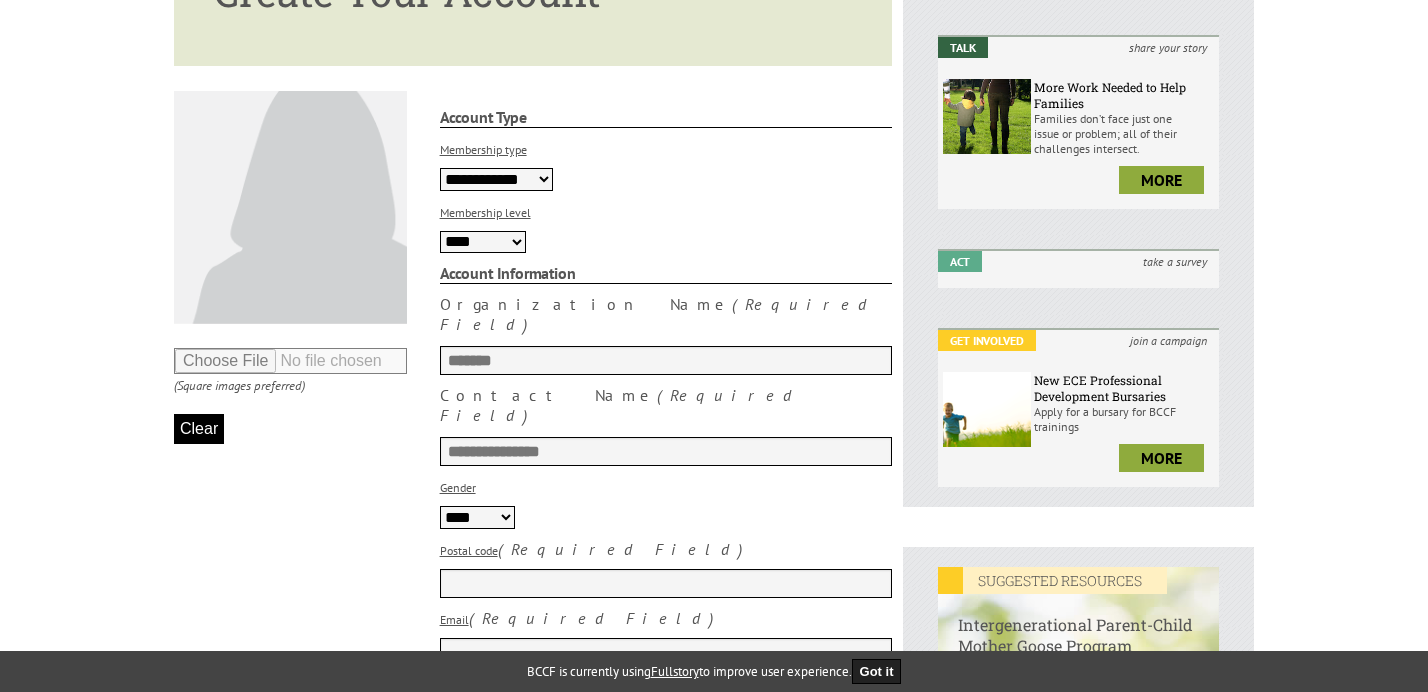 type on "**********" 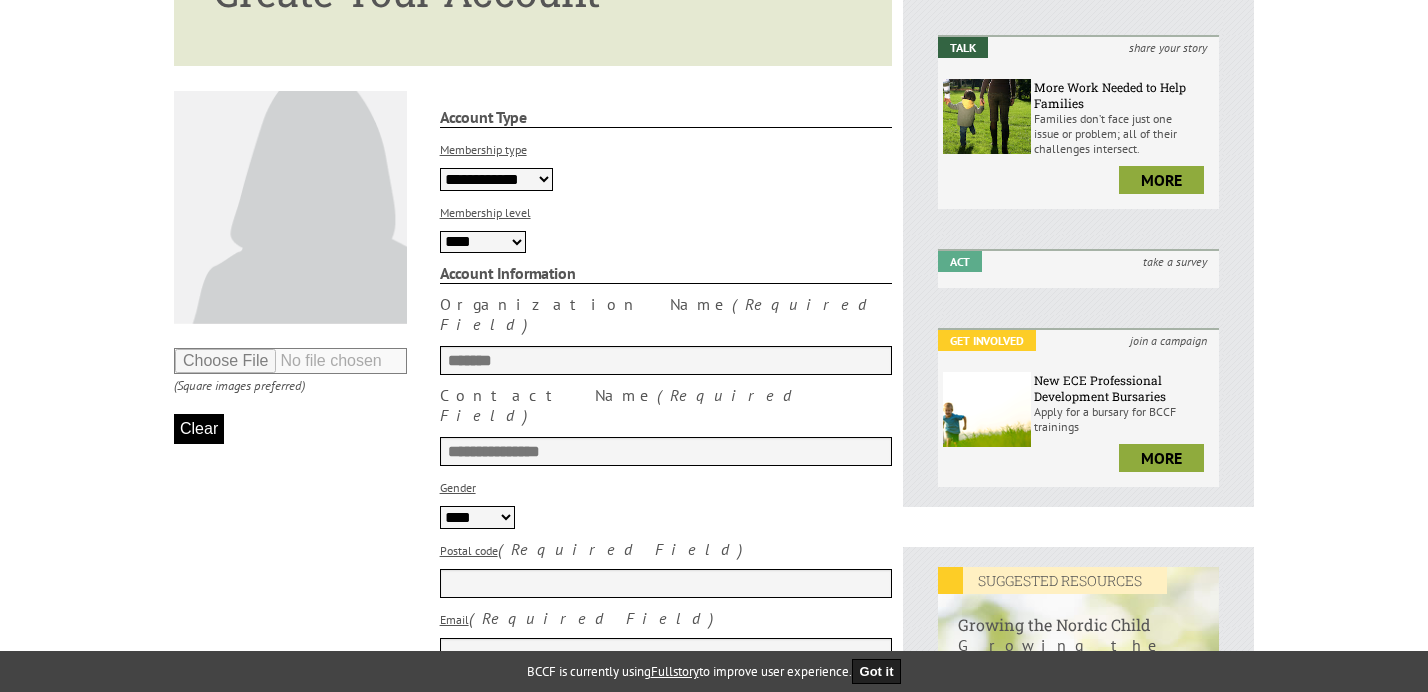 select on "******" 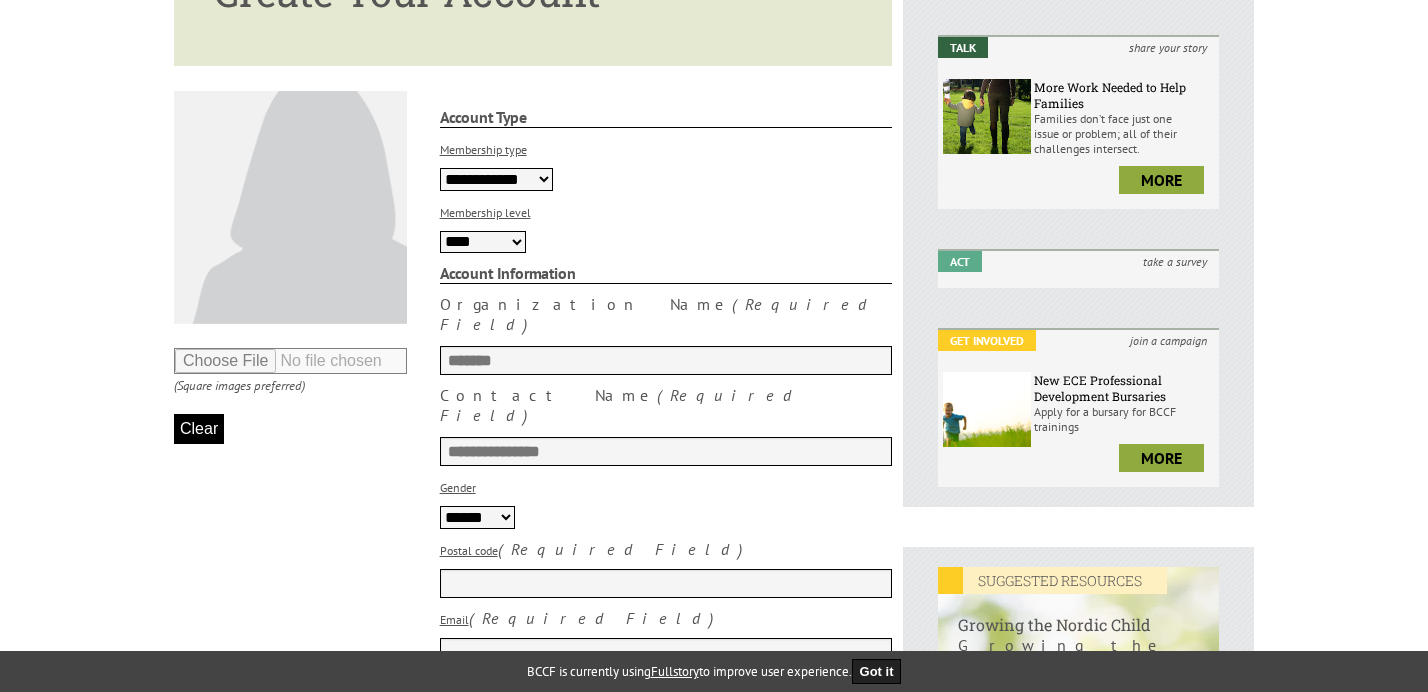 click on "Postal code" at bounding box center (666, 583) 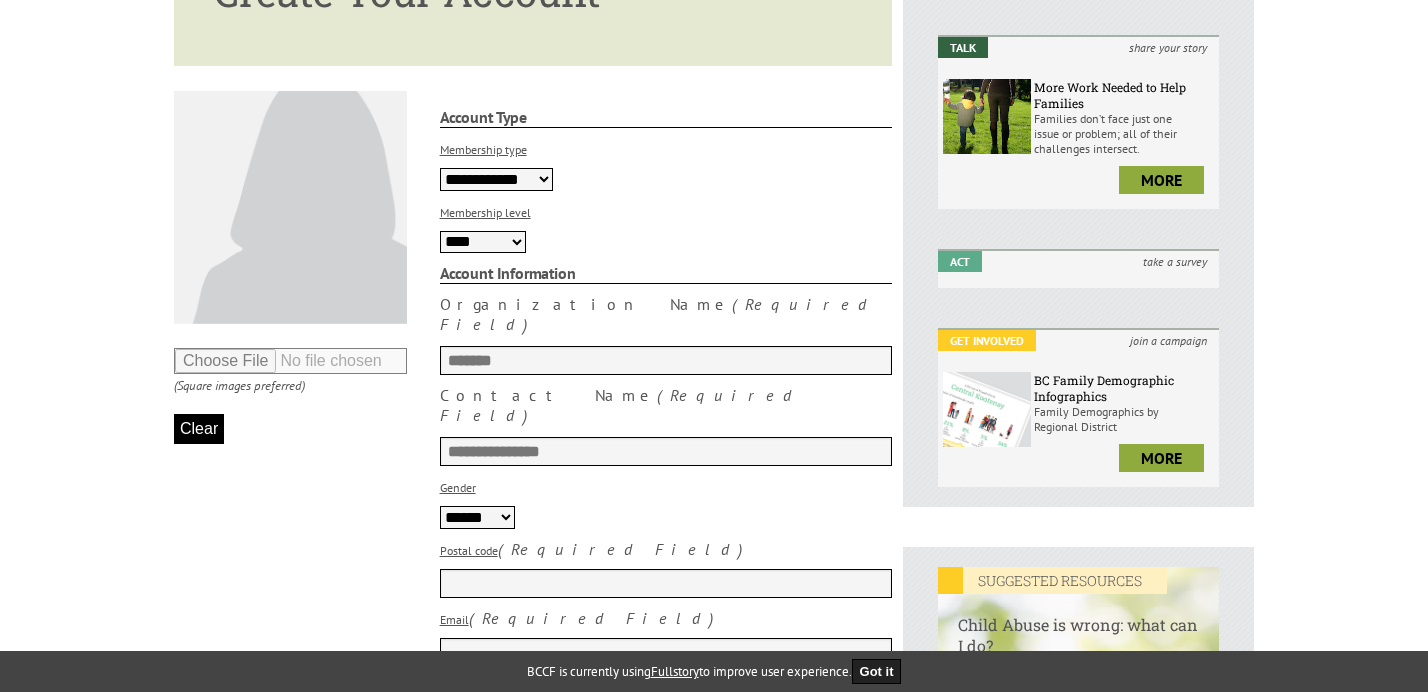 paste on "*******" 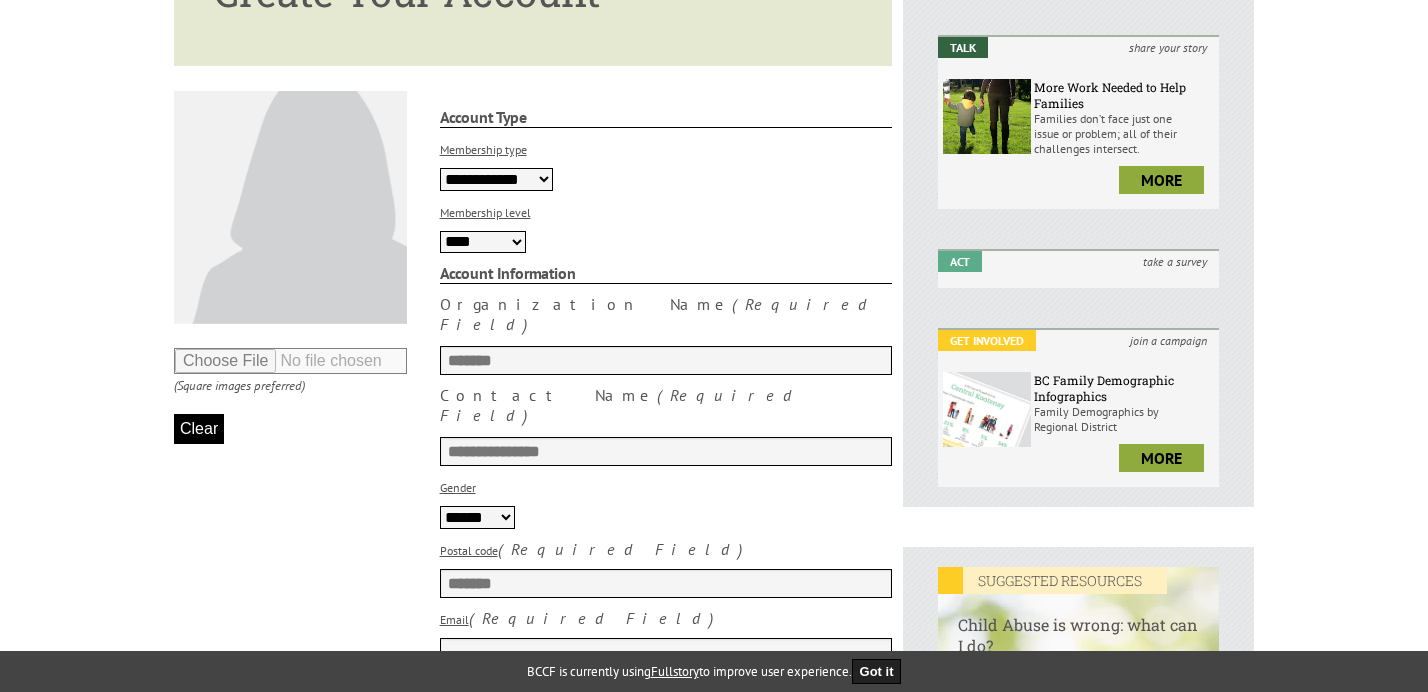 scroll, scrollTop: 412, scrollLeft: 0, axis: vertical 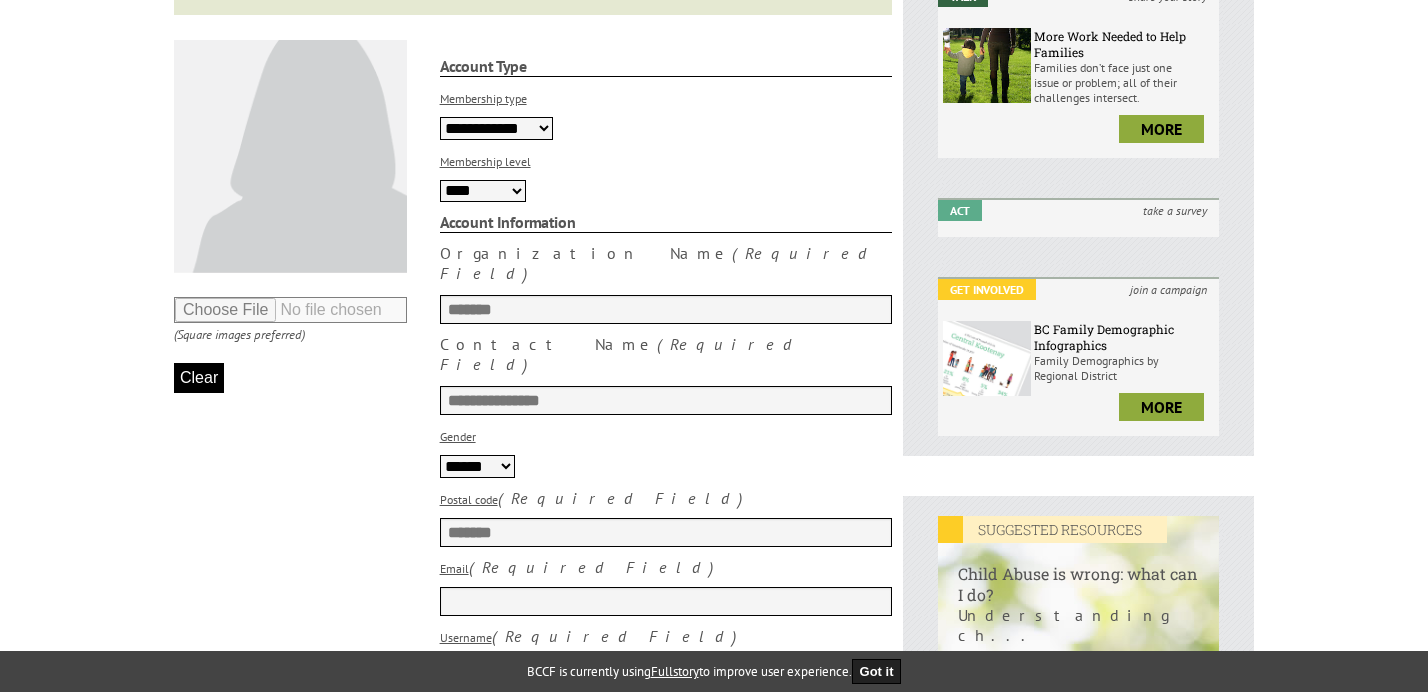 type on "*******" 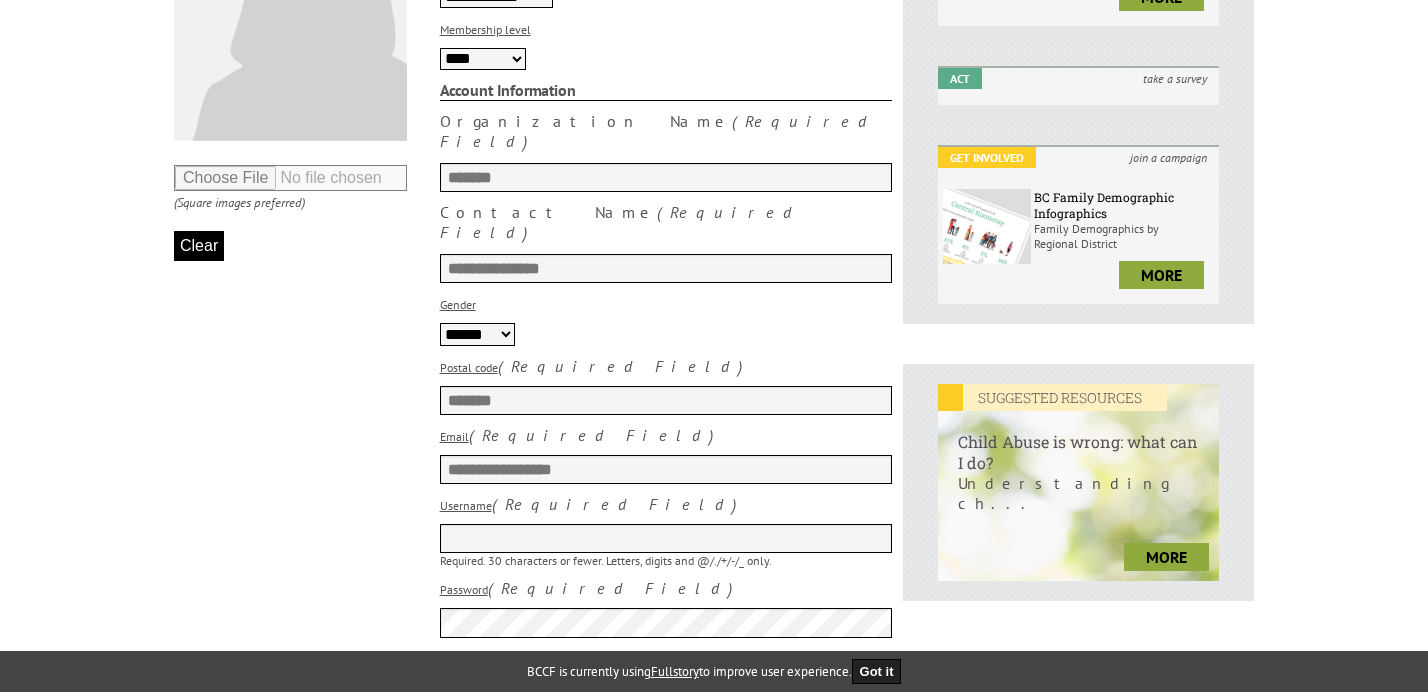 scroll, scrollTop: 546, scrollLeft: 0, axis: vertical 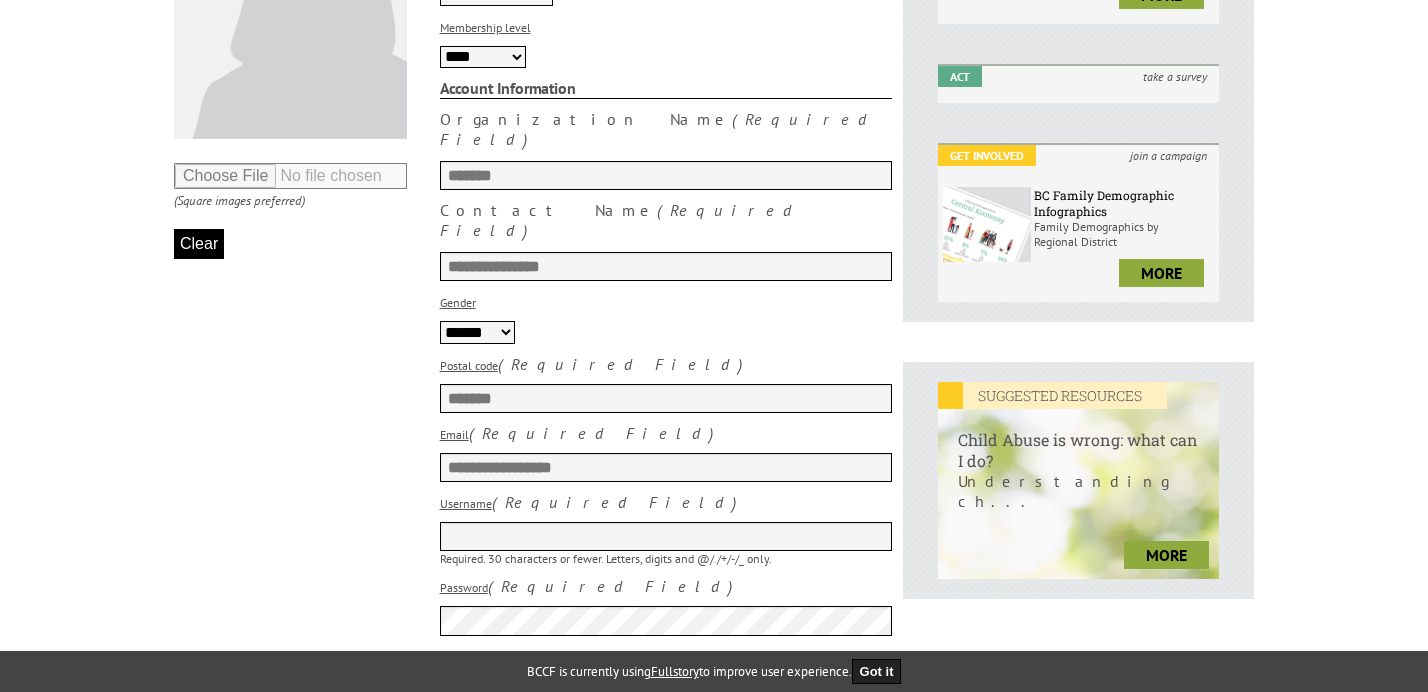 type on "**********" 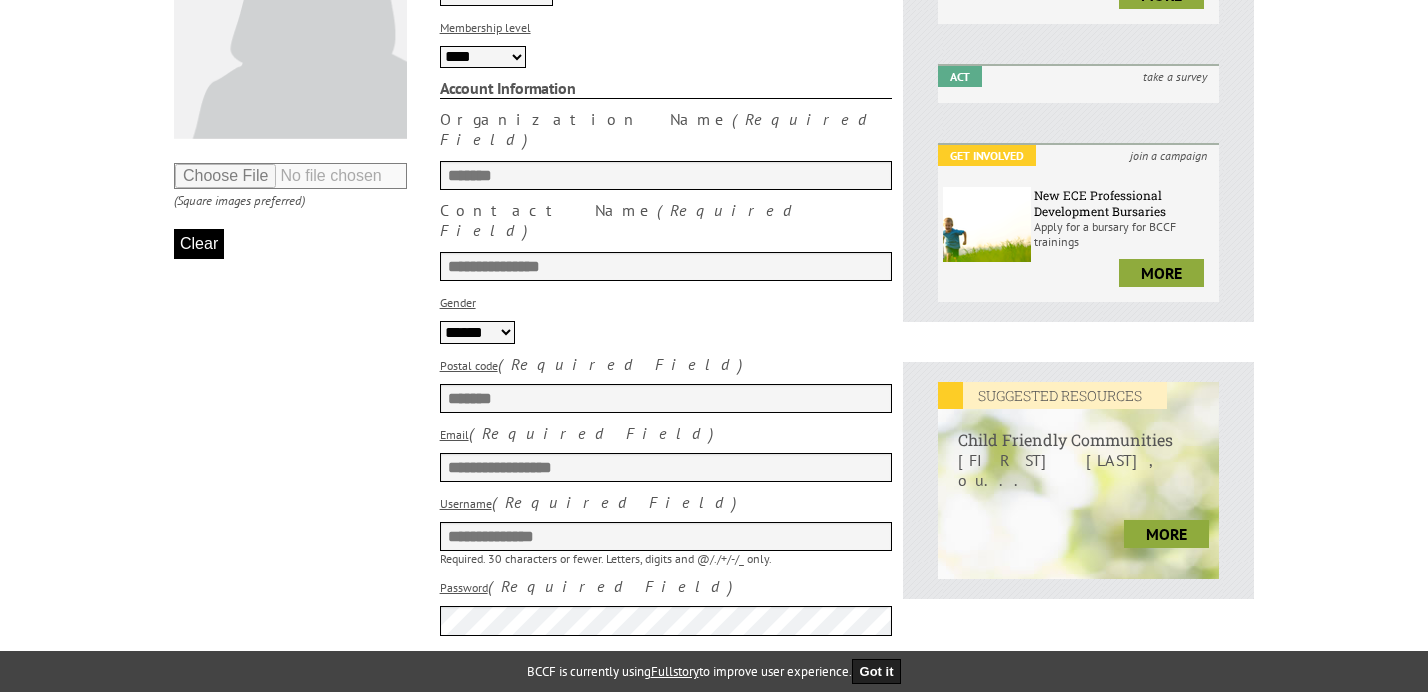 type on "**********" 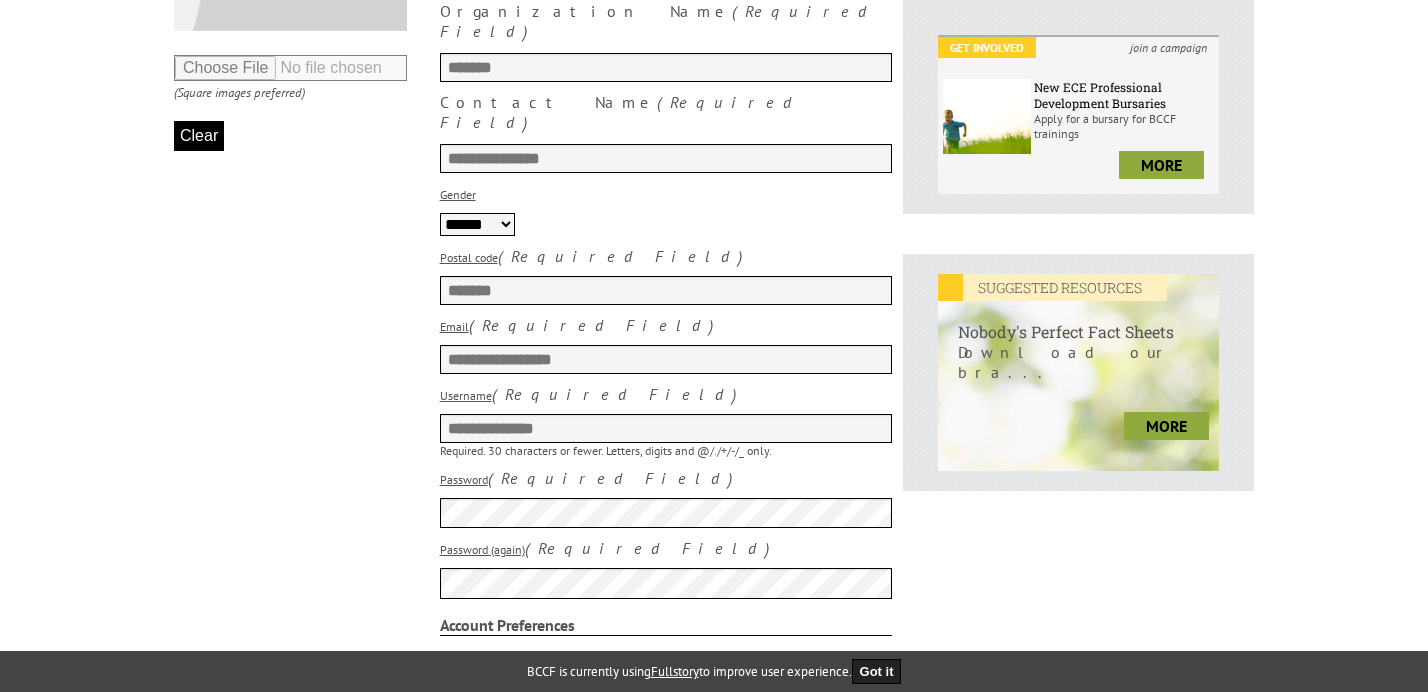scroll, scrollTop: 655, scrollLeft: 0, axis: vertical 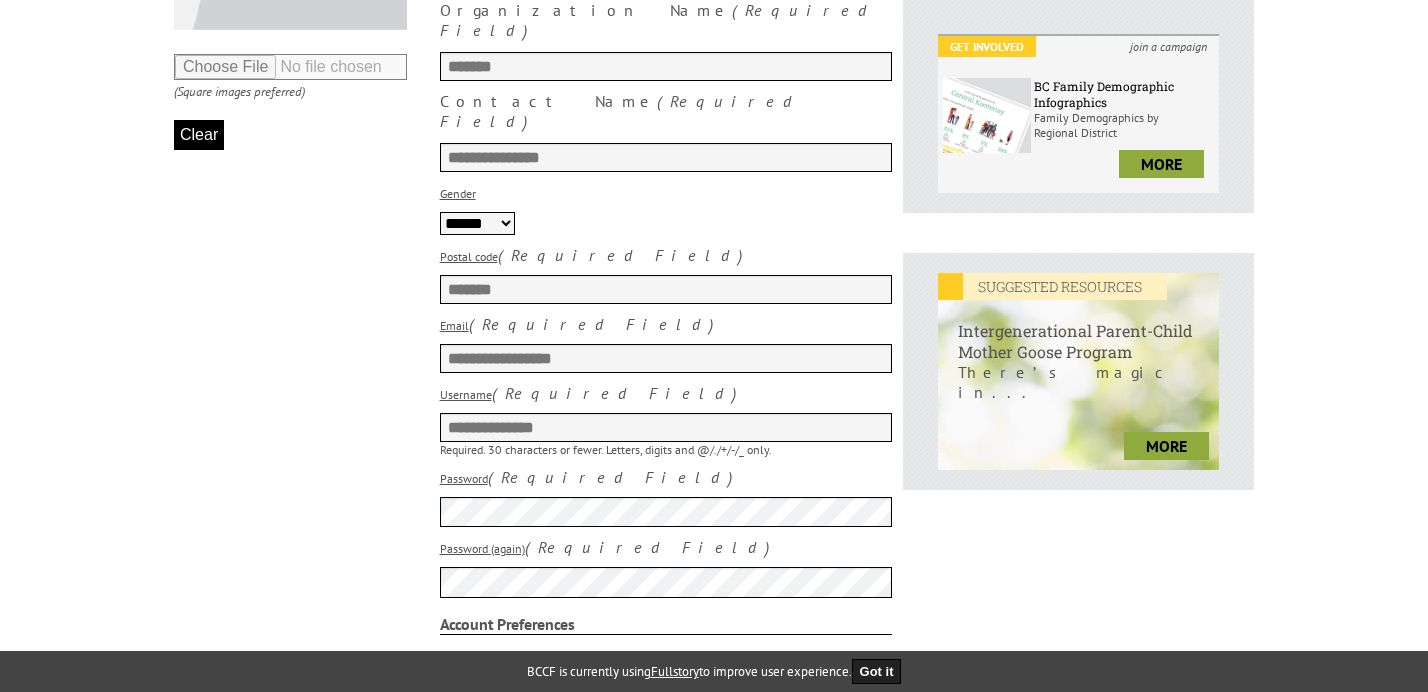 click on "**********" at bounding box center [533, 346] 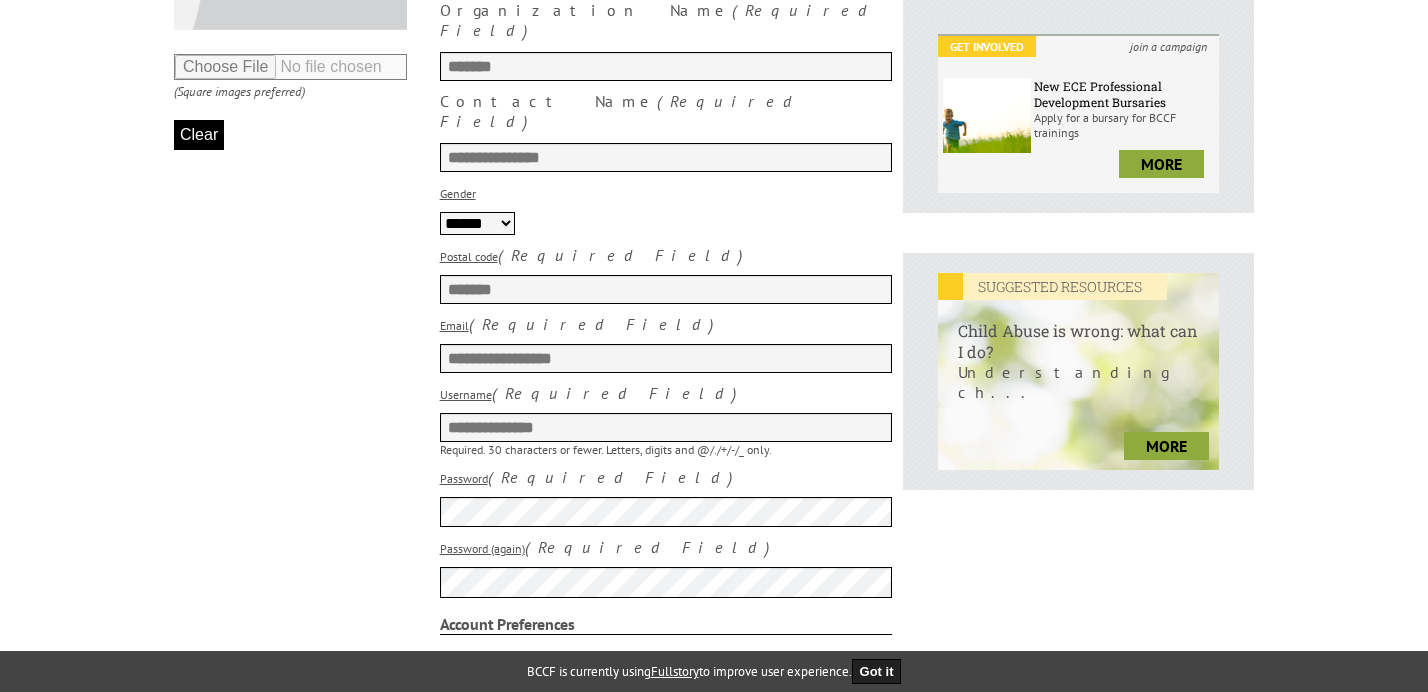 click on "**********" at bounding box center [654, 346] 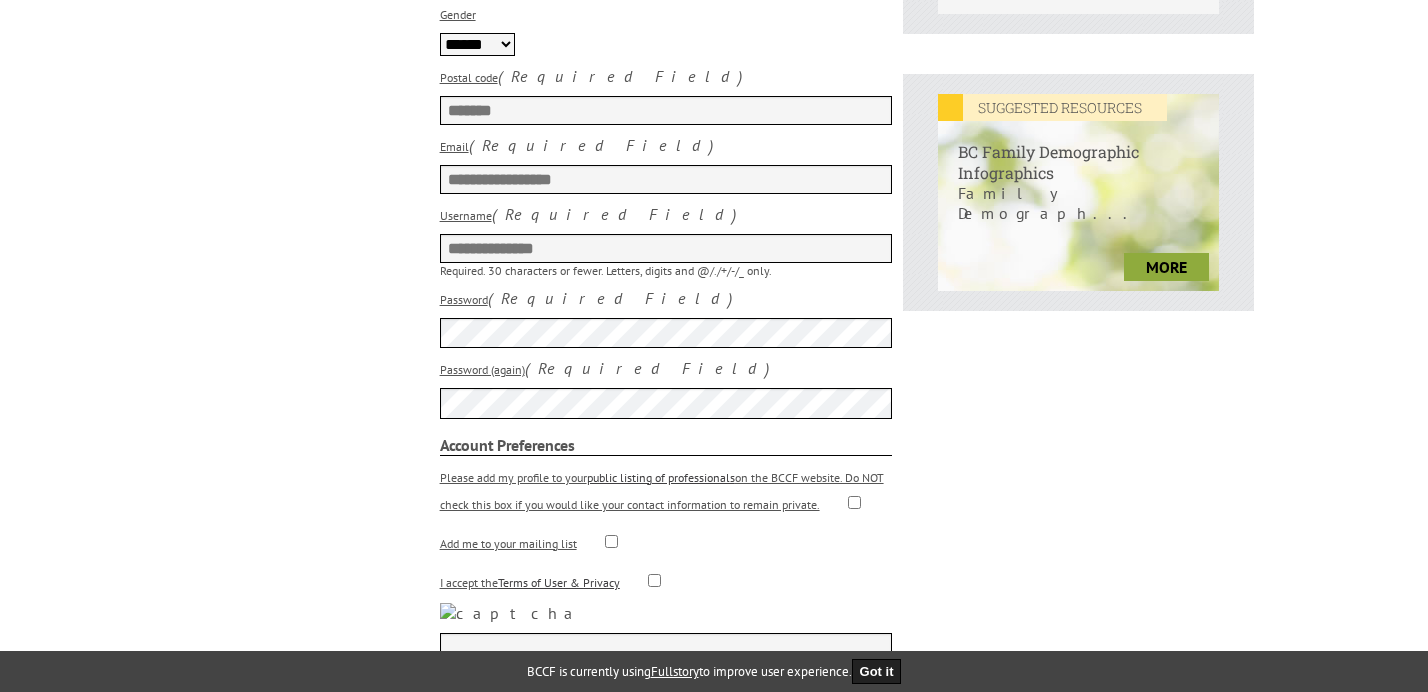 scroll, scrollTop: 836, scrollLeft: 0, axis: vertical 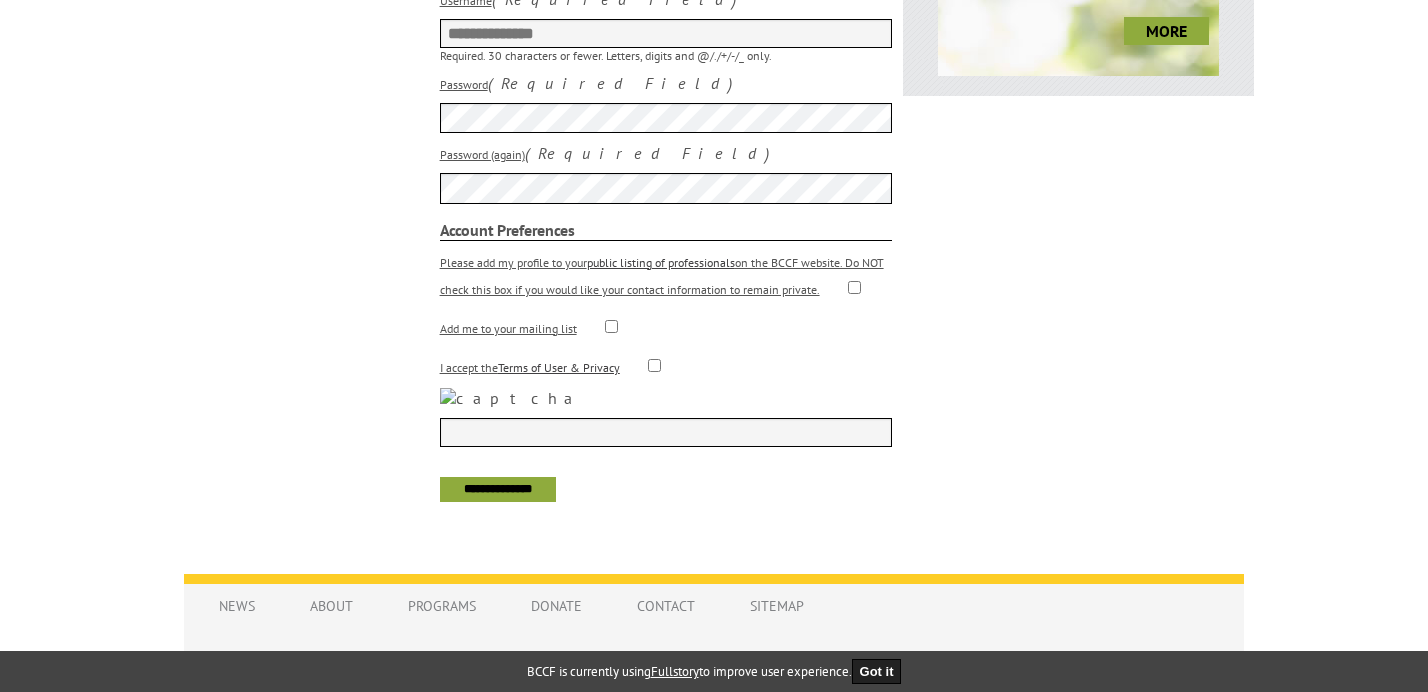 click at bounding box center [666, 432] 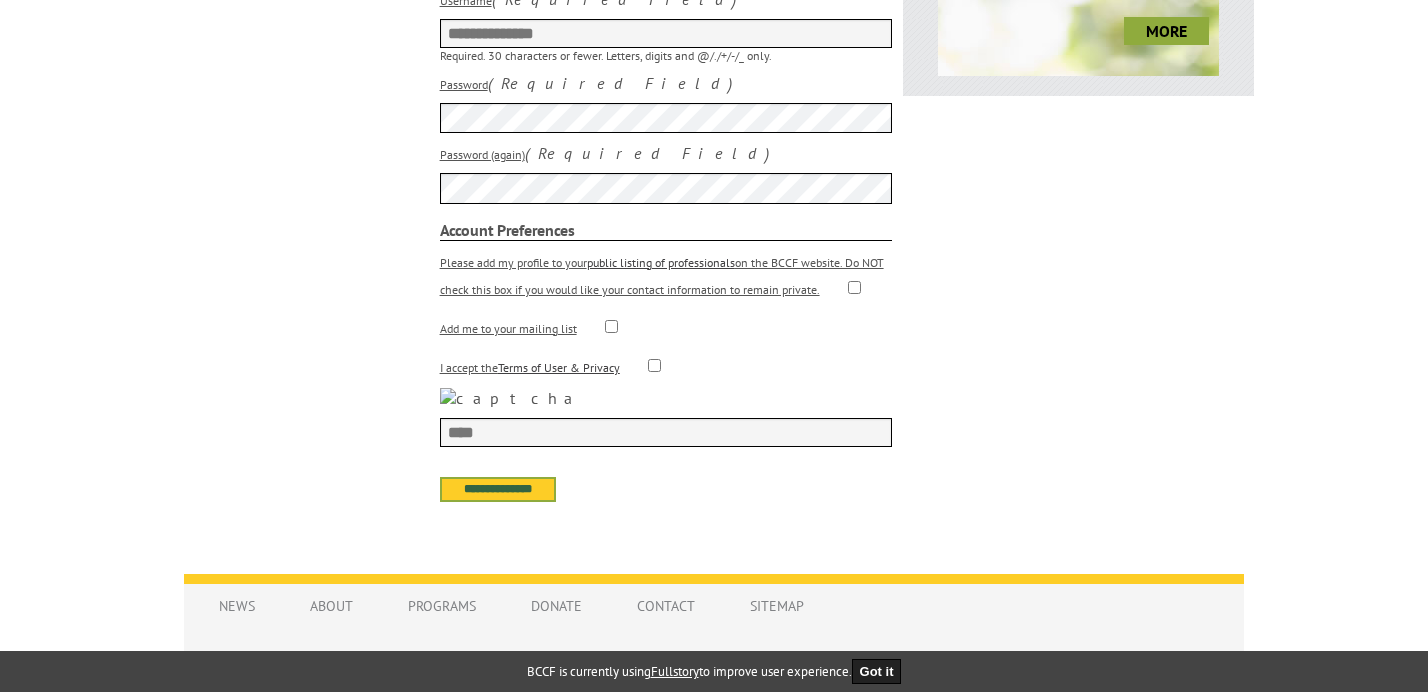 type on "****" 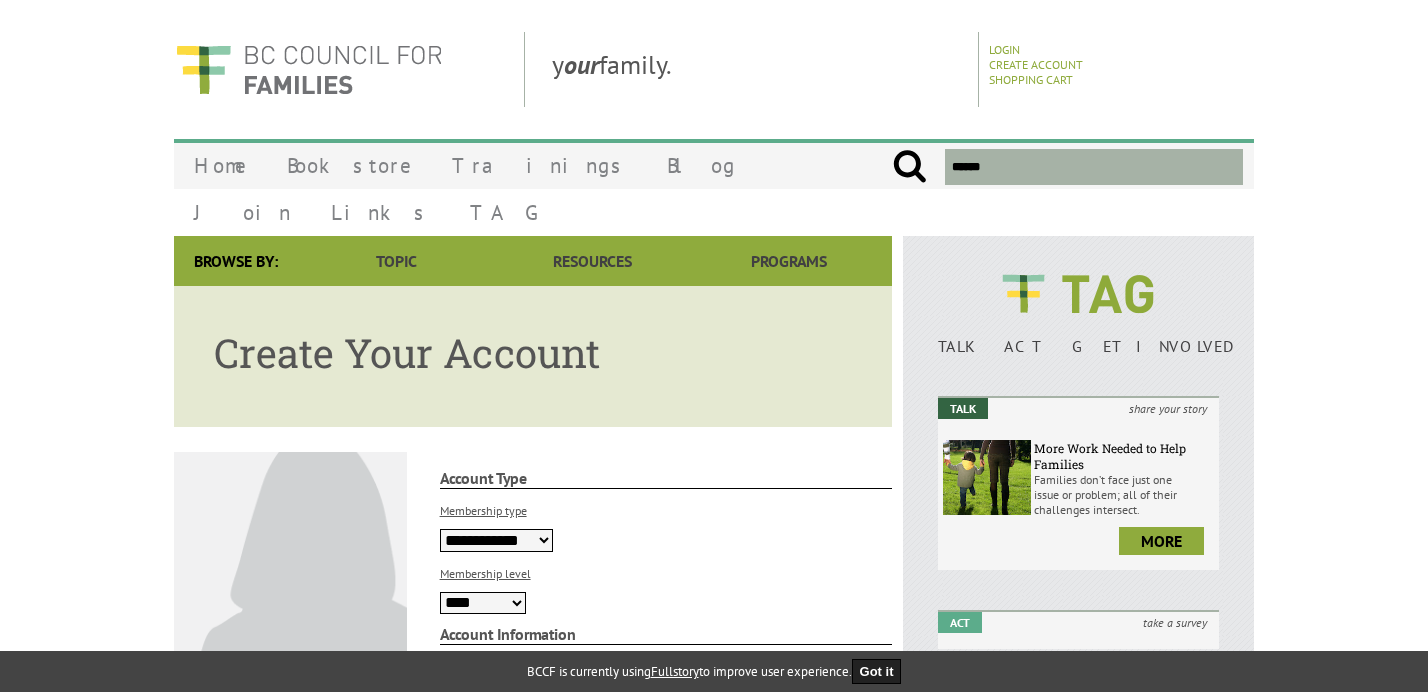 scroll, scrollTop: 0, scrollLeft: 0, axis: both 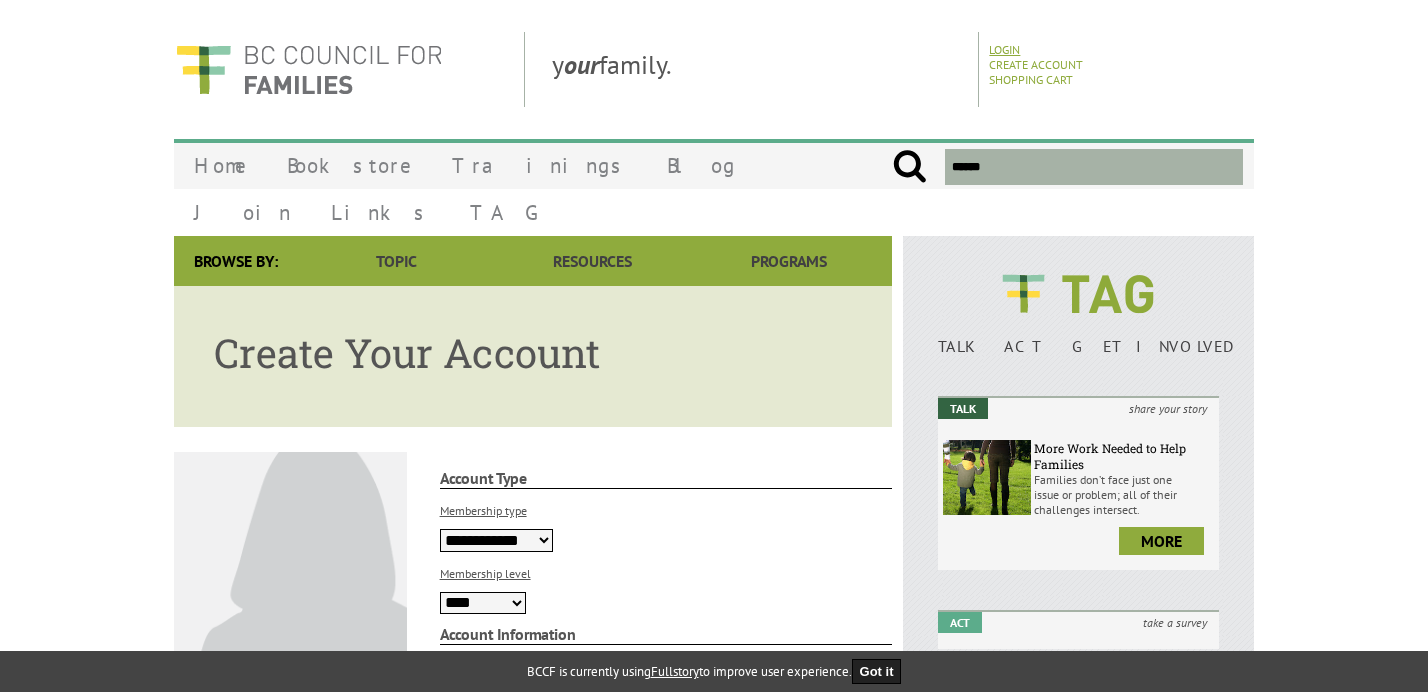 click on "Login" at bounding box center (1004, 49) 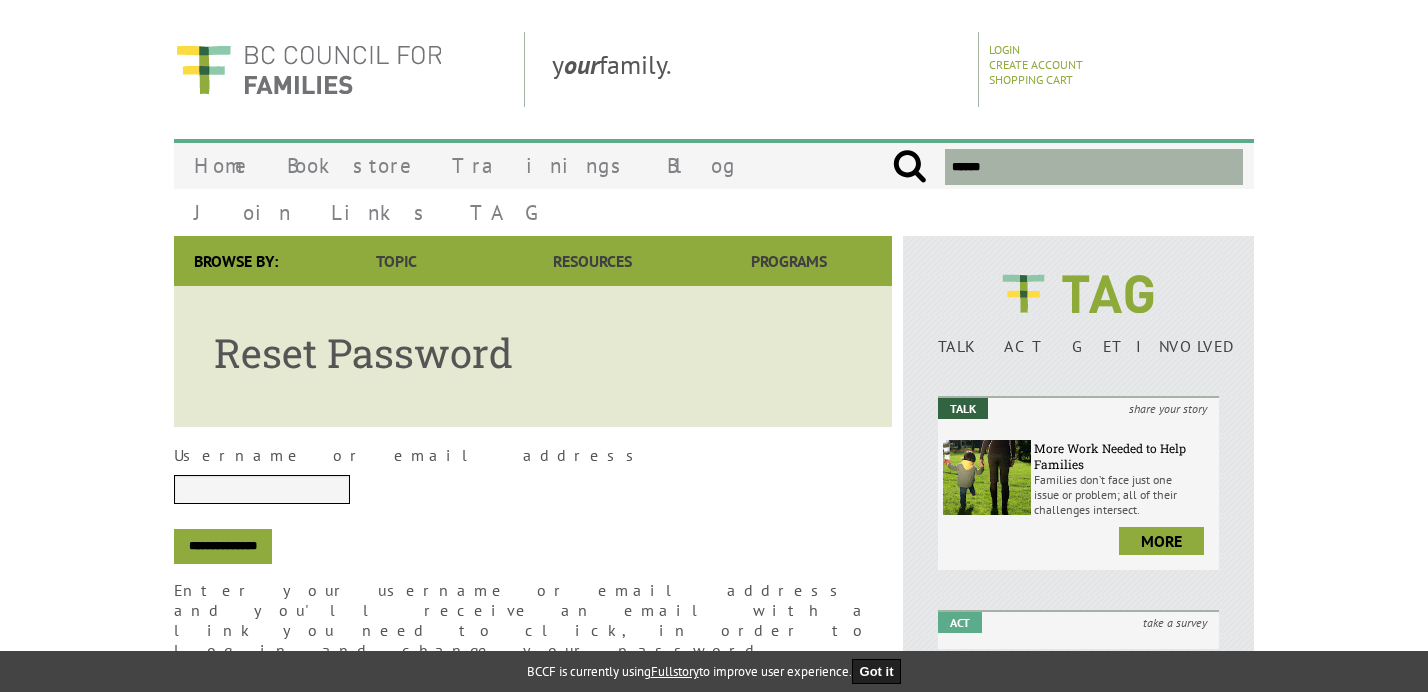 scroll, scrollTop: 0, scrollLeft: 0, axis: both 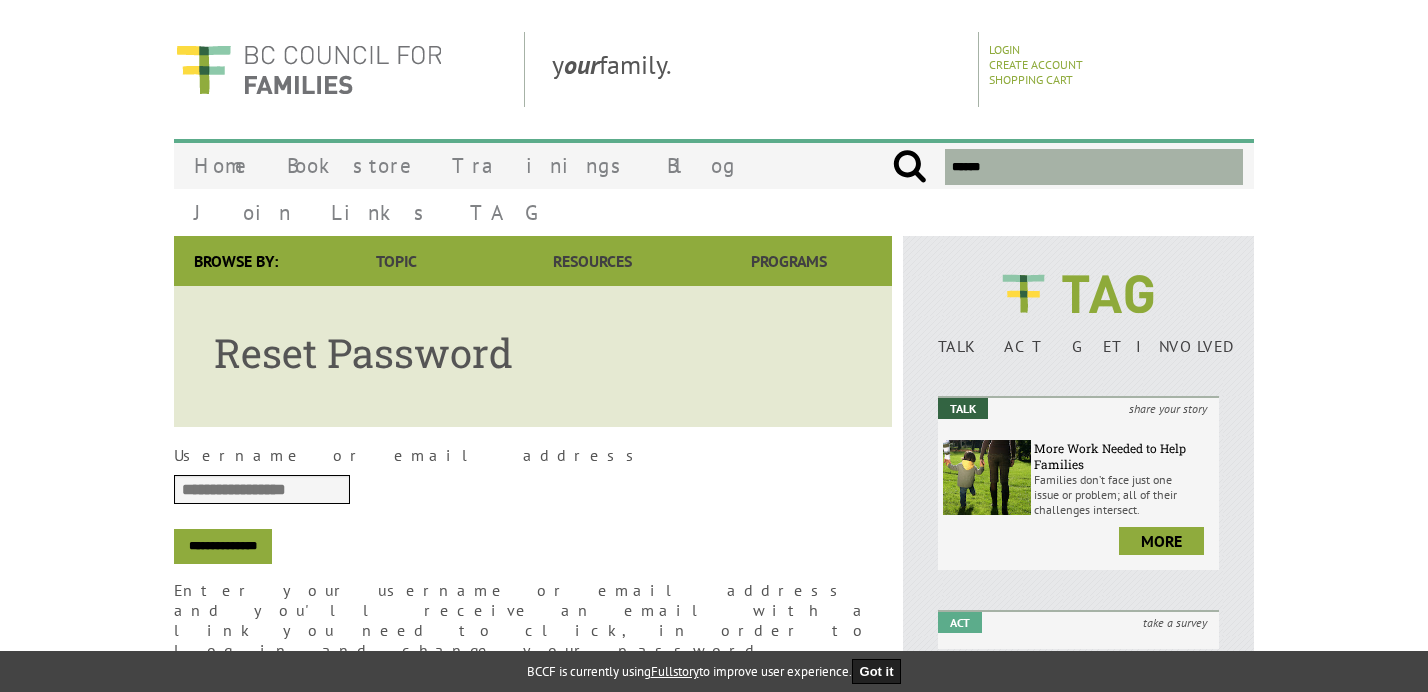 type on "[NAME]" 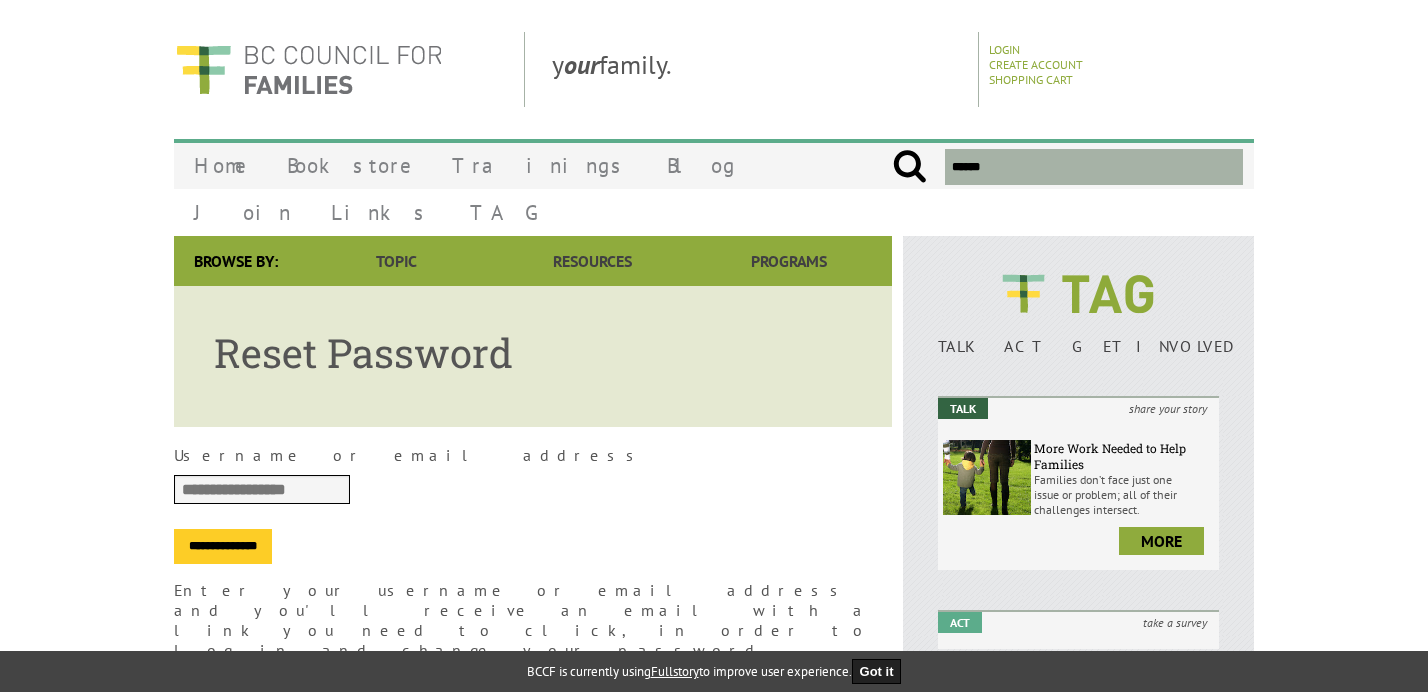 click on "**********" at bounding box center (223, 546) 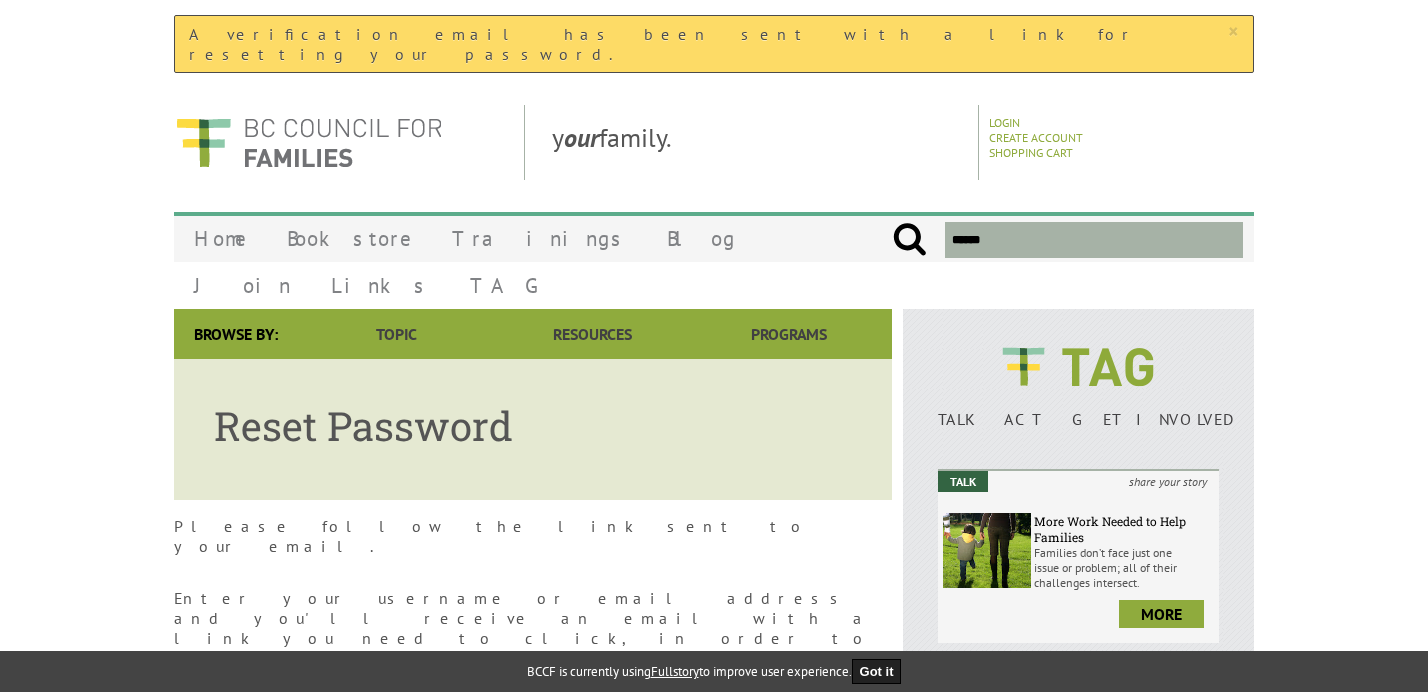 scroll, scrollTop: 0, scrollLeft: 0, axis: both 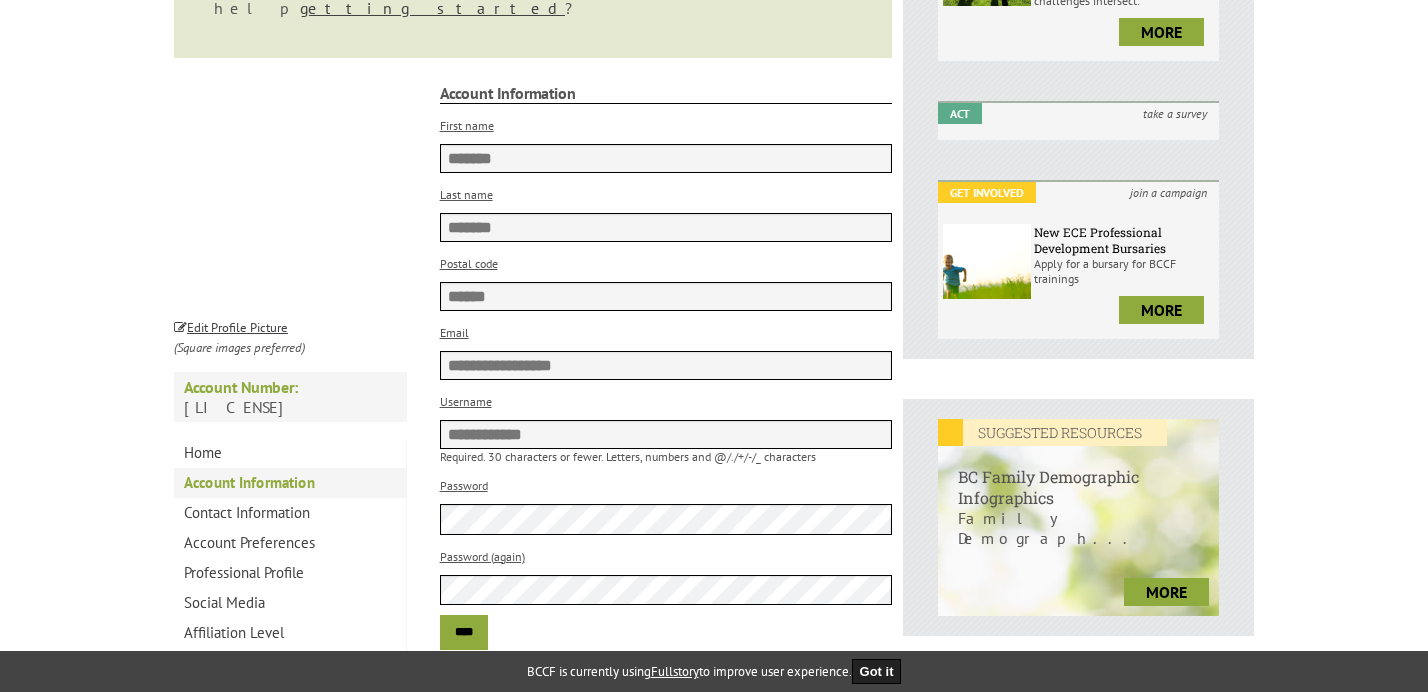 click on "**********" at bounding box center (666, 434) 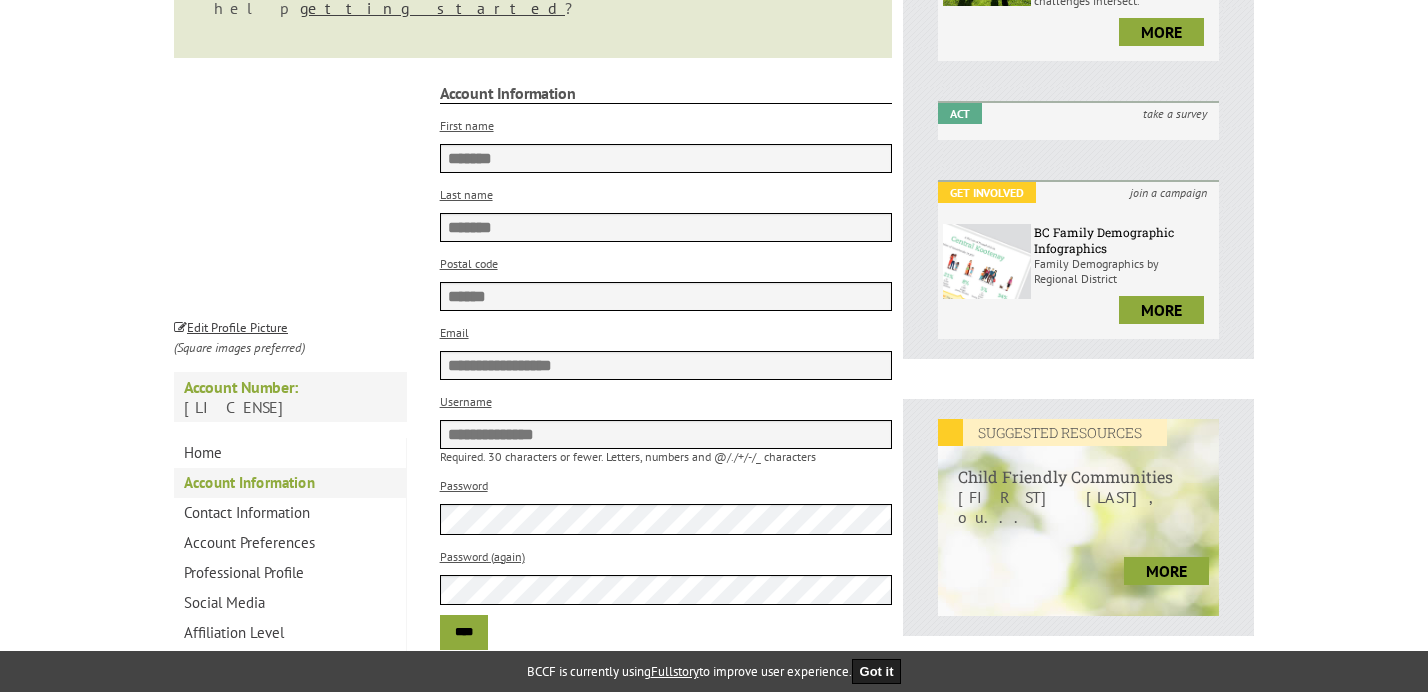 type on "**********" 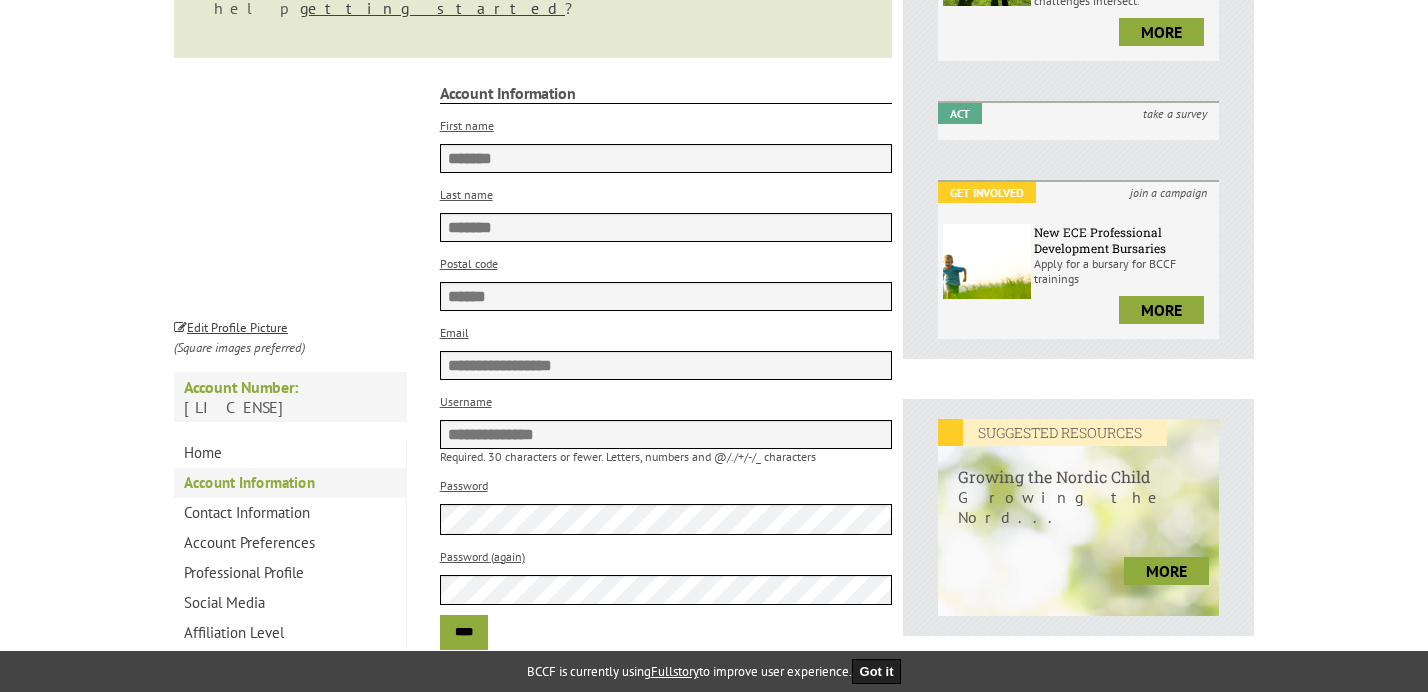 click on "****" at bounding box center (464, 632) 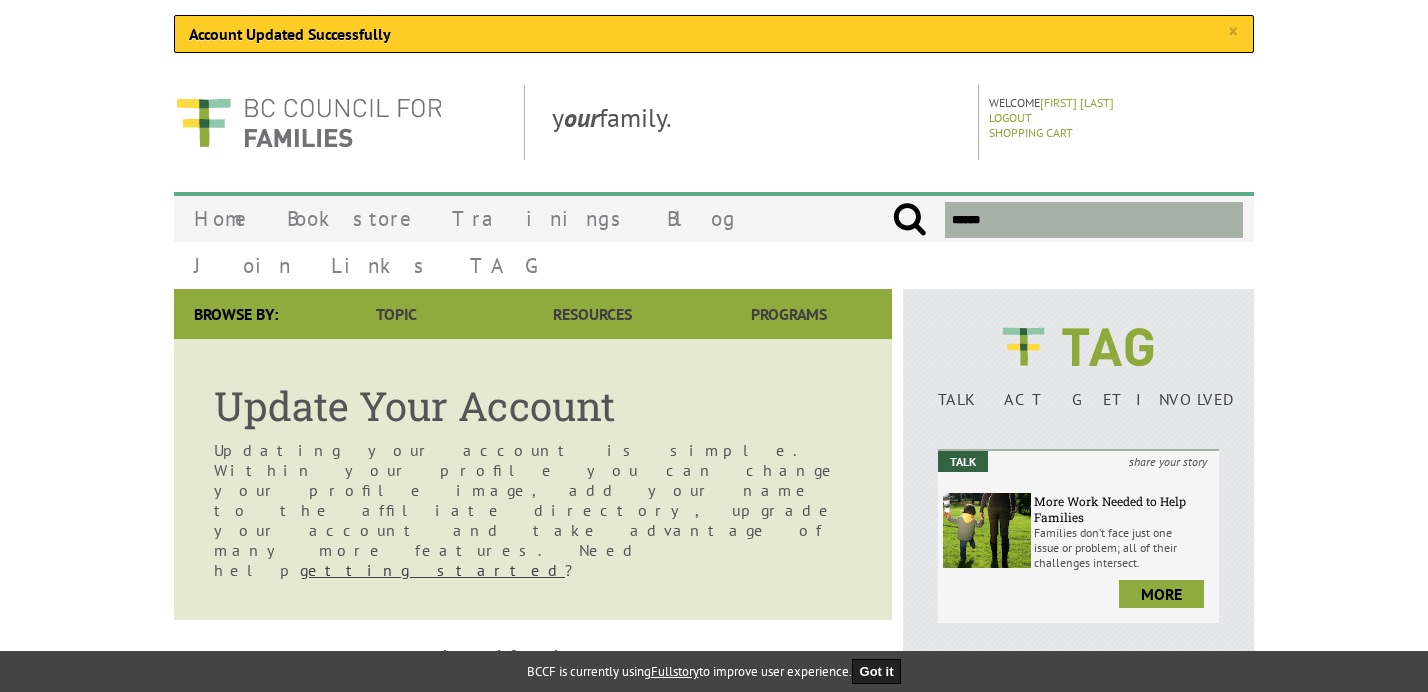 scroll, scrollTop: 0, scrollLeft: 0, axis: both 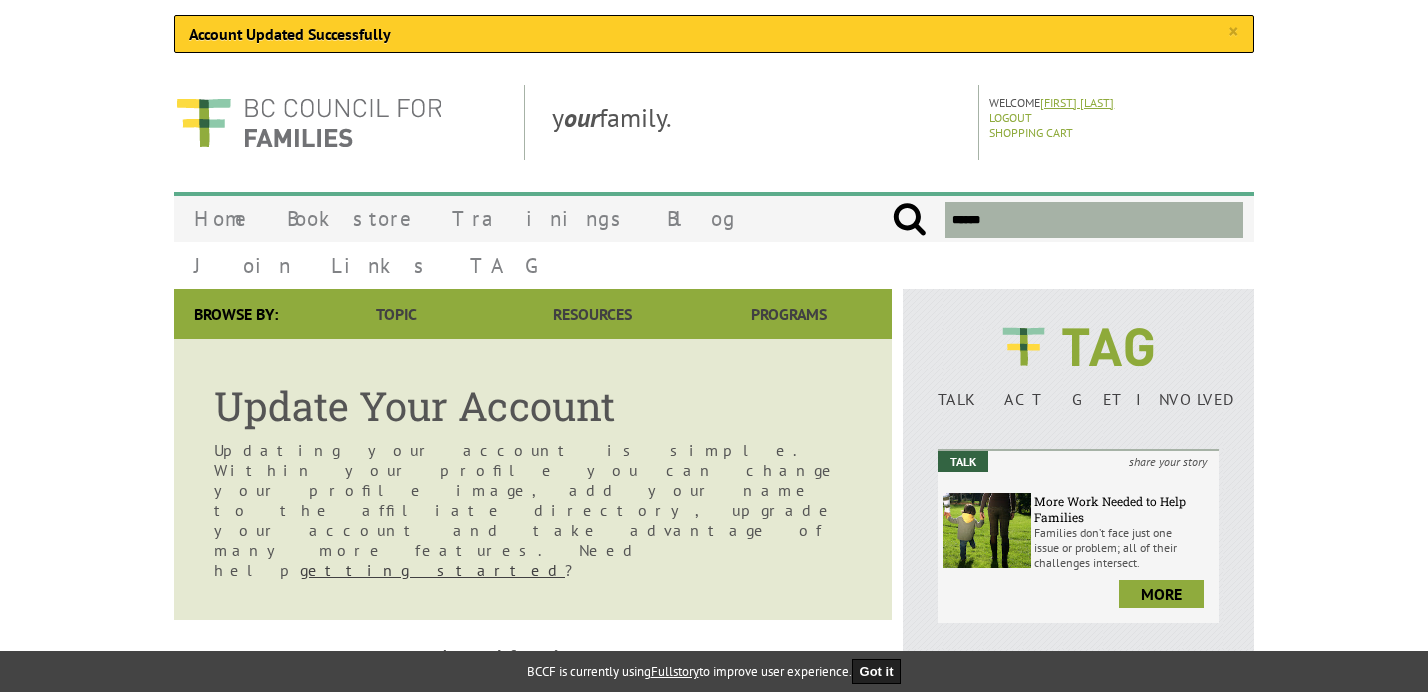 click on "[FIRST] [LAST]" at bounding box center [1077, 102] 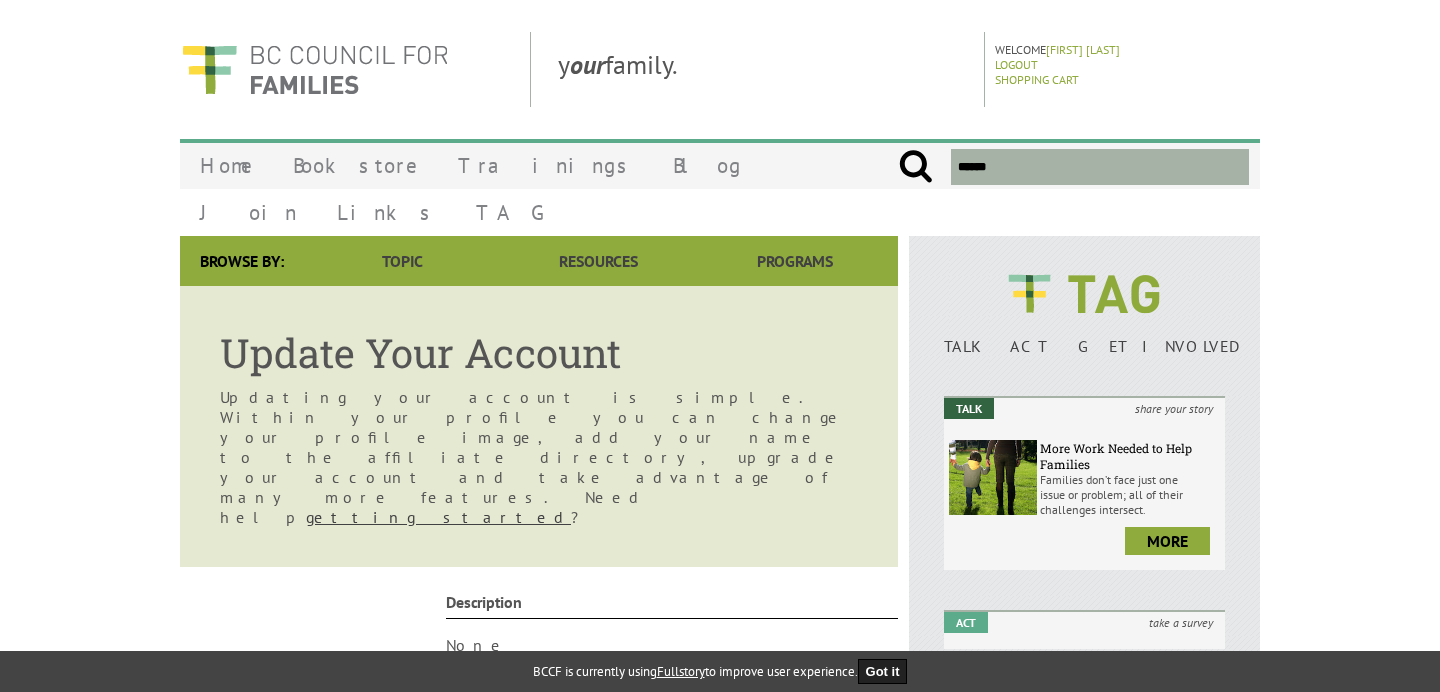 scroll, scrollTop: 0, scrollLeft: 0, axis: both 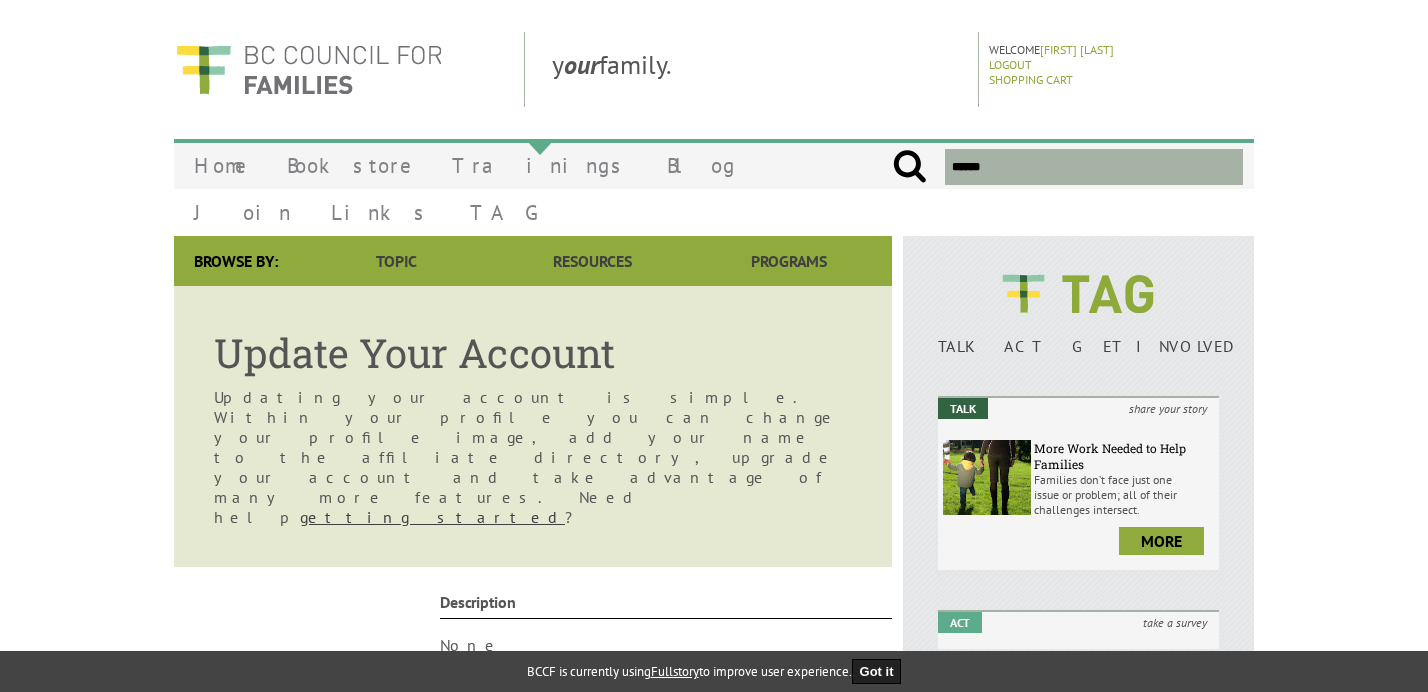 click on "Trainings" at bounding box center (539, 165) 